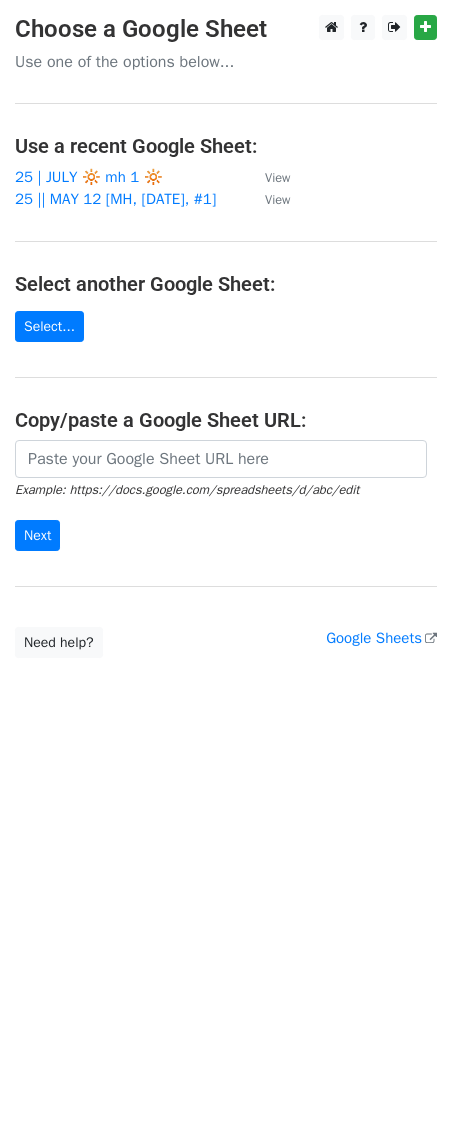 scroll, scrollTop: 0, scrollLeft: 0, axis: both 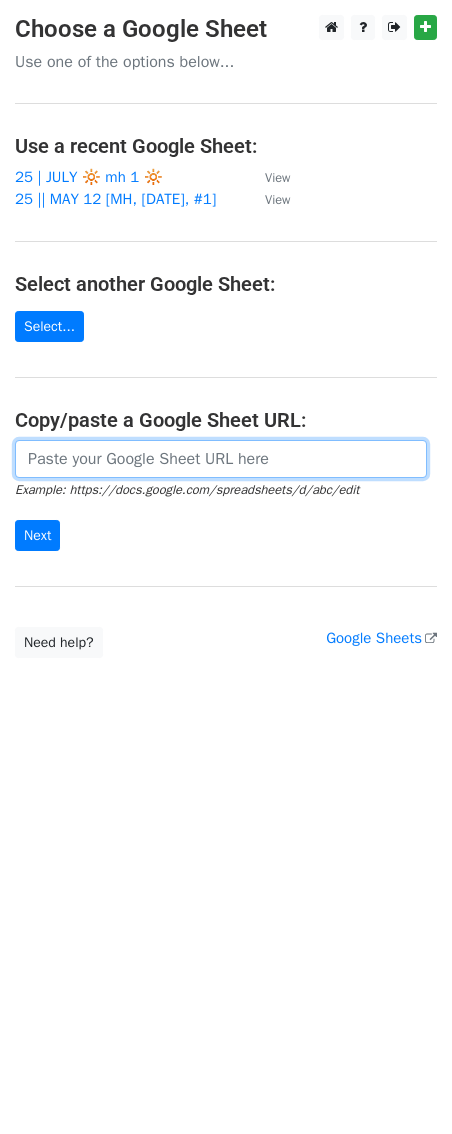 click at bounding box center [221, 459] 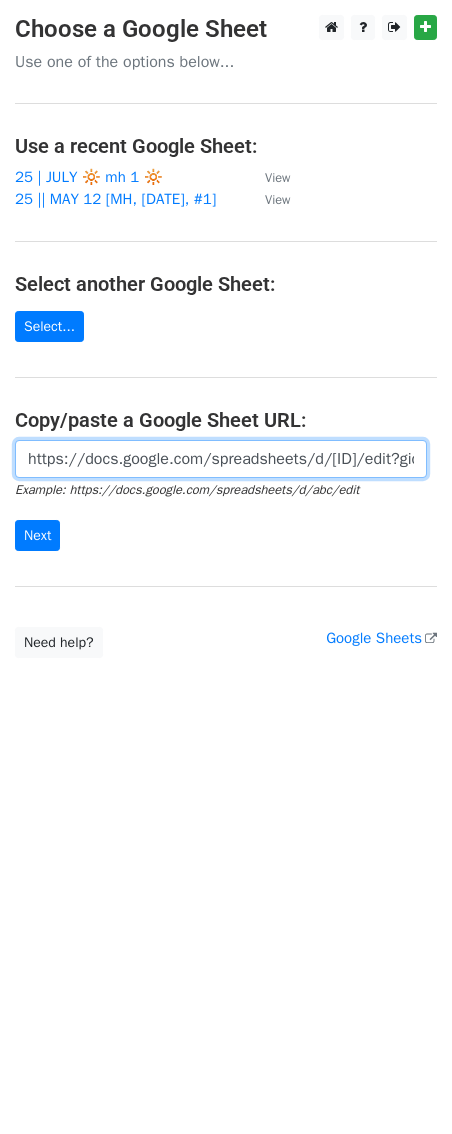 scroll, scrollTop: 0, scrollLeft: 460, axis: horizontal 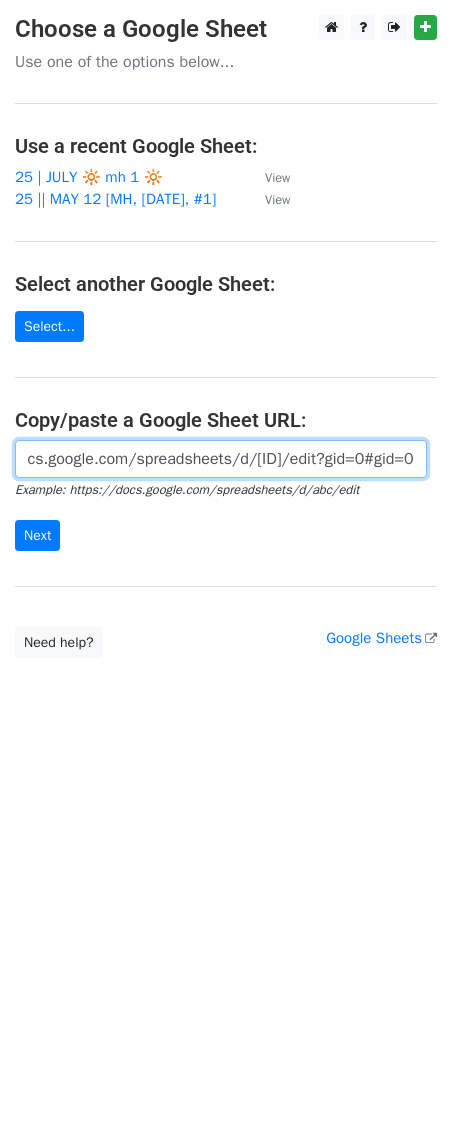 type on "https://docs.google.com/spreadsheets/d/1UXFVfEDBUZC2M2e12kz_LhPN3oUhC0knOILVH6p9AlE/edit?gid=0#gid=0" 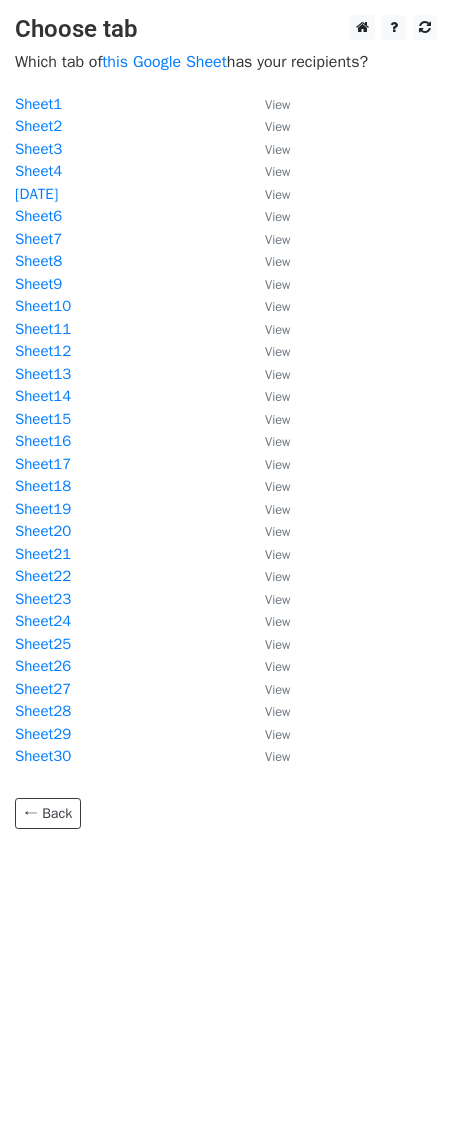 scroll, scrollTop: 0, scrollLeft: 0, axis: both 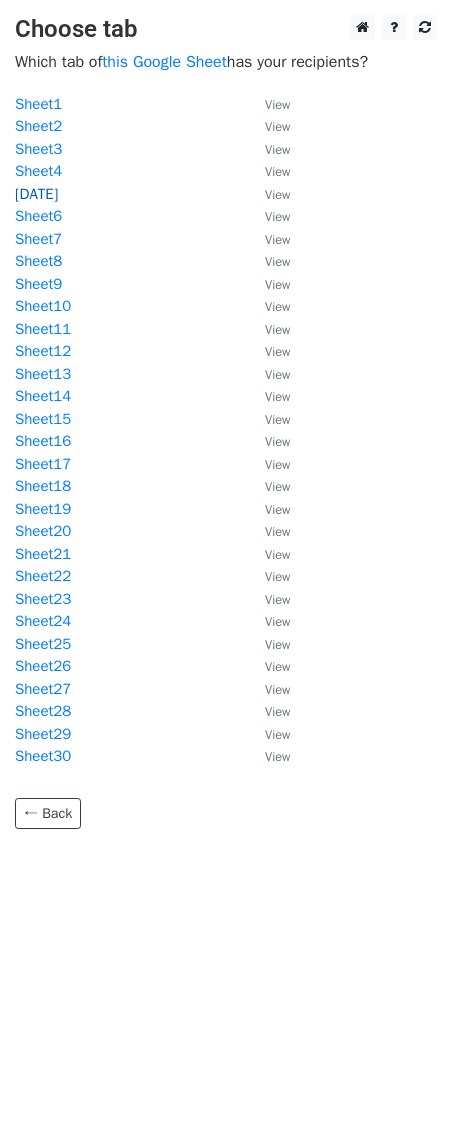 click on "[DATE]" at bounding box center (36, 194) 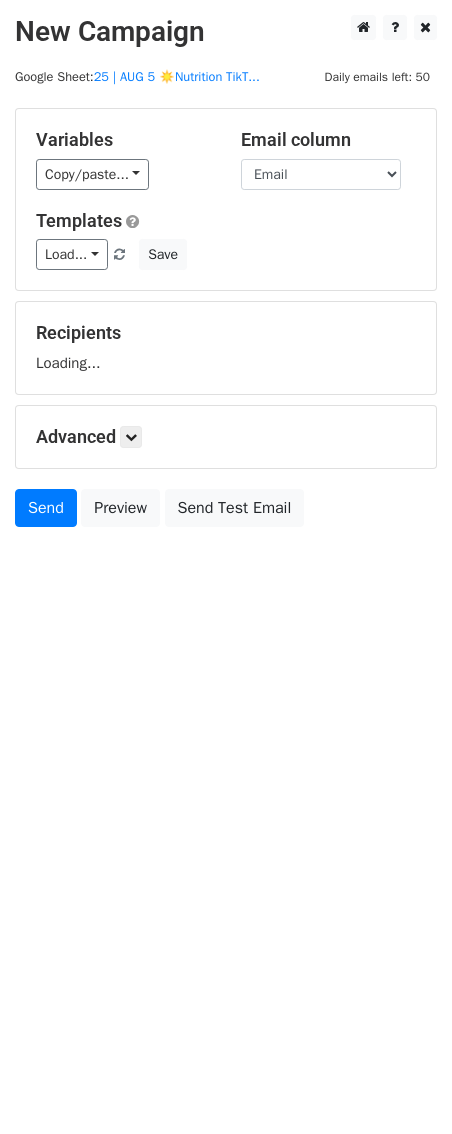 scroll, scrollTop: 0, scrollLeft: 0, axis: both 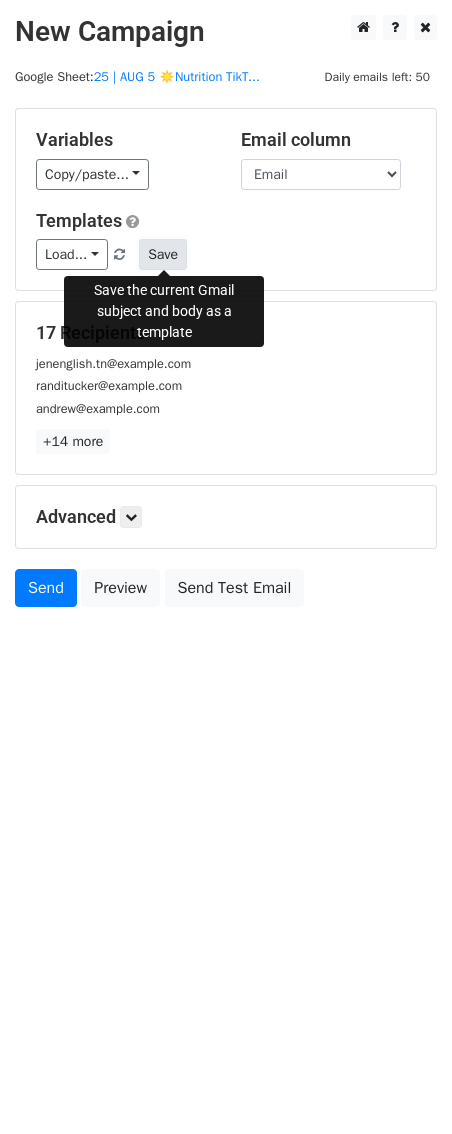 click on "Save" at bounding box center (163, 254) 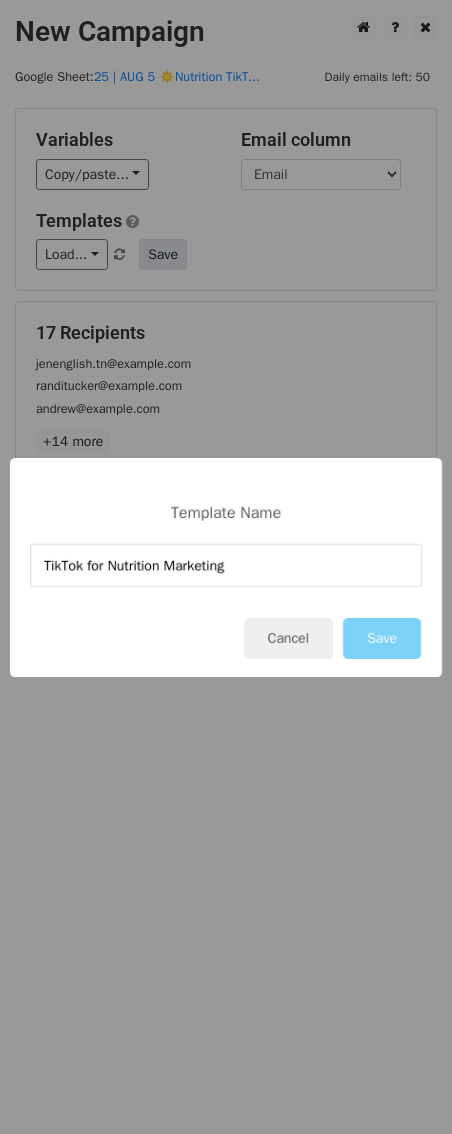 type on "TikTok for Nutrition Marketing" 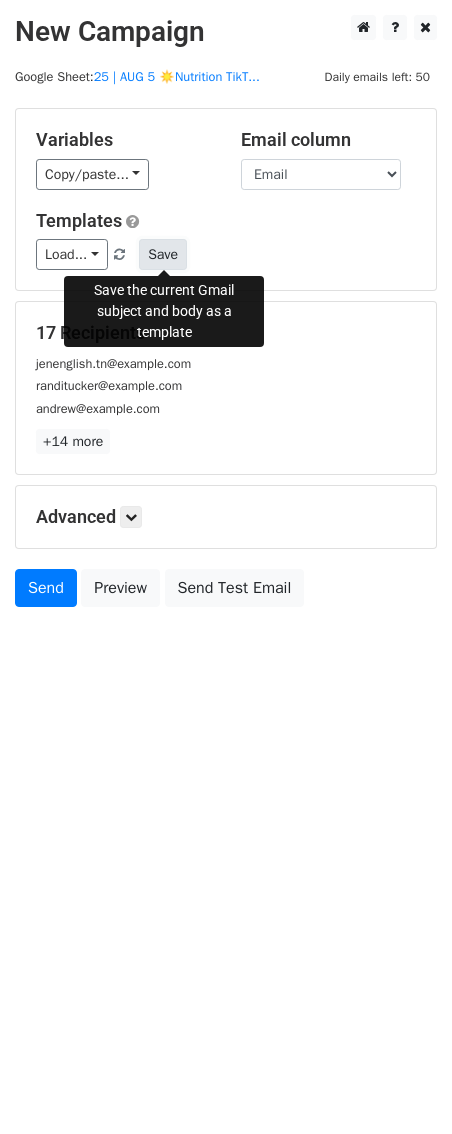 click on "Save" at bounding box center (163, 254) 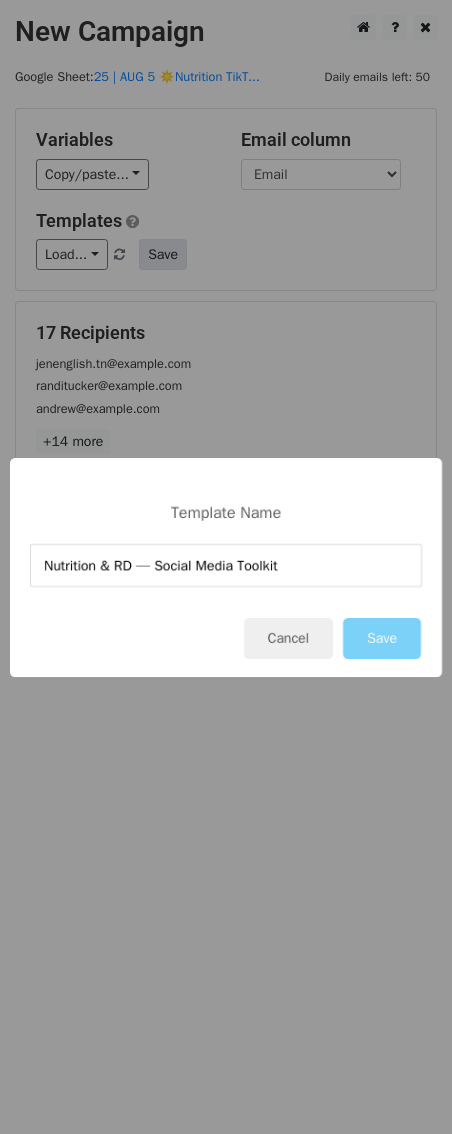 type on "Nutrition & RD — Social Media Toolkit" 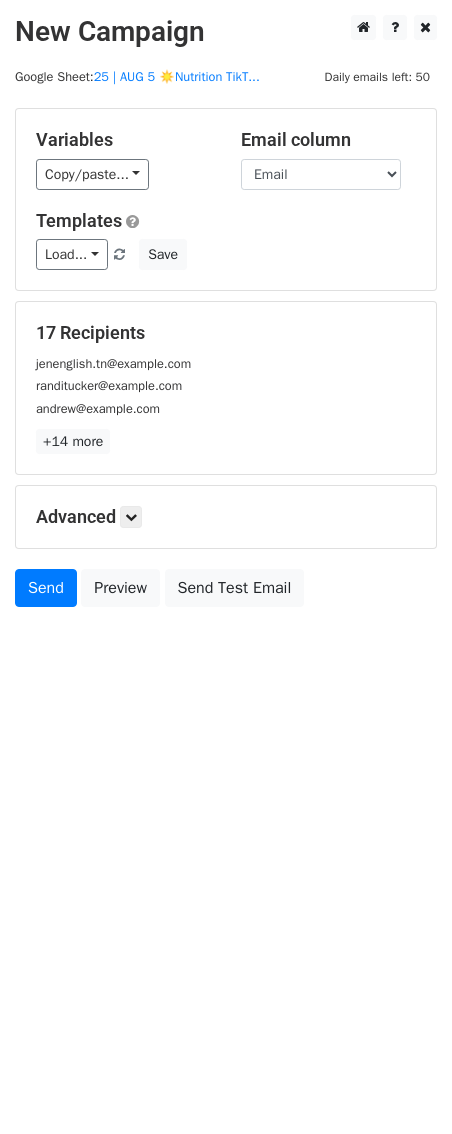 drag, startPoint x: 212, startPoint y: 327, endPoint x: 212, endPoint y: 374, distance: 47 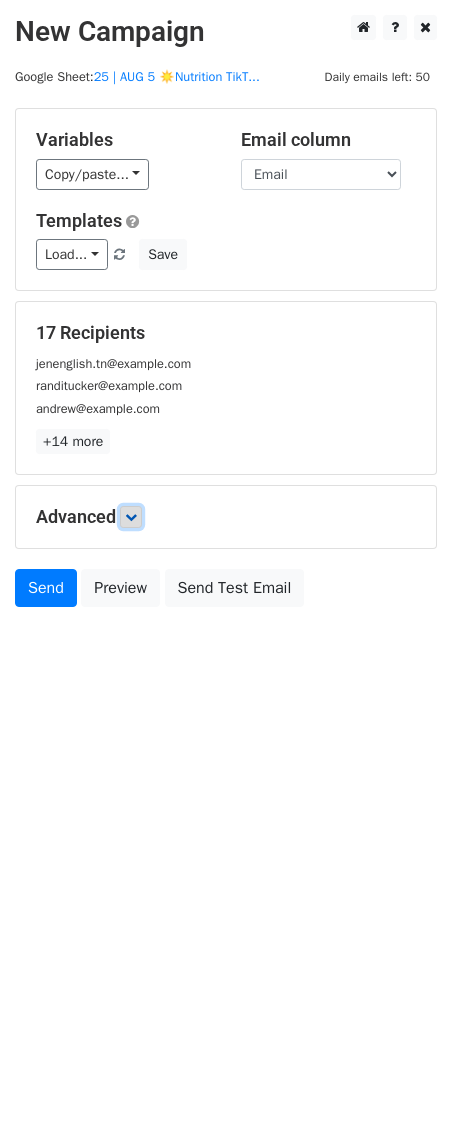 click at bounding box center [131, 517] 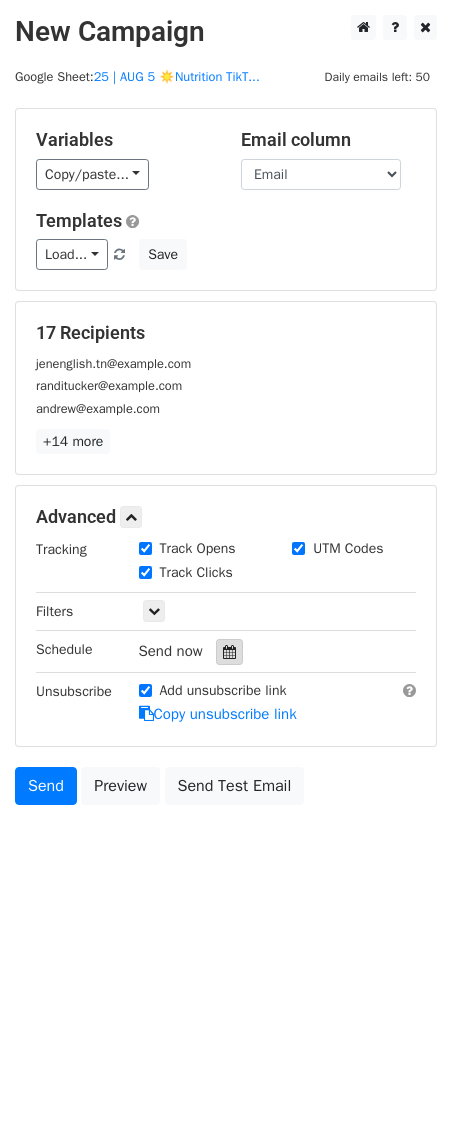 click at bounding box center [229, 652] 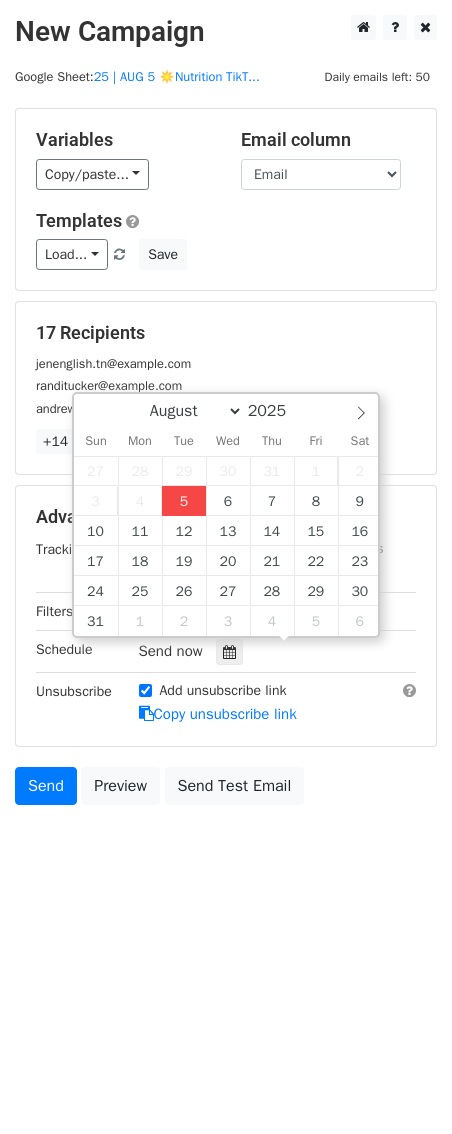 type on "2025-08-05 12:00" 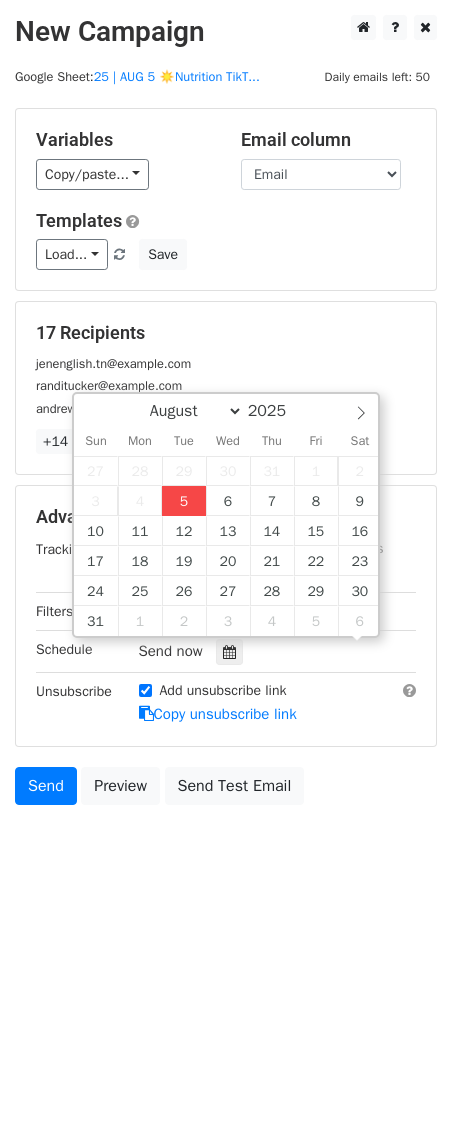 scroll, scrollTop: 1, scrollLeft: 0, axis: vertical 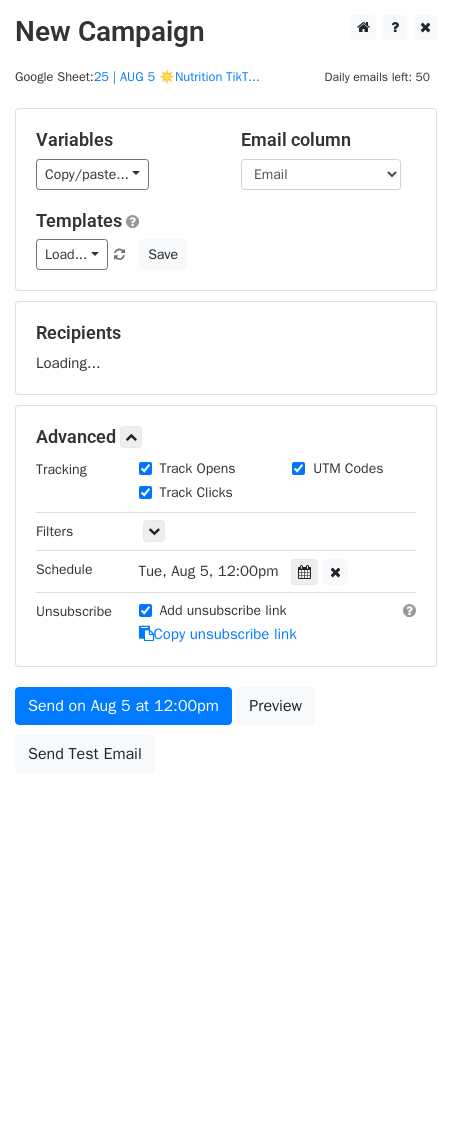 click on "Send on Aug 5 at 12:00pm
Preview
Send Test Email" at bounding box center (226, 735) 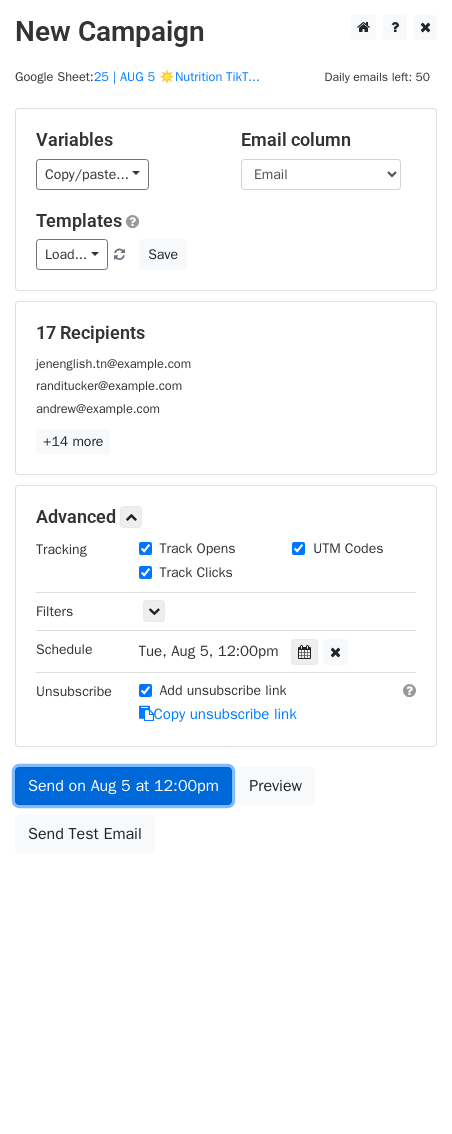 click on "Send on Aug 5 at 12:00pm" at bounding box center [123, 786] 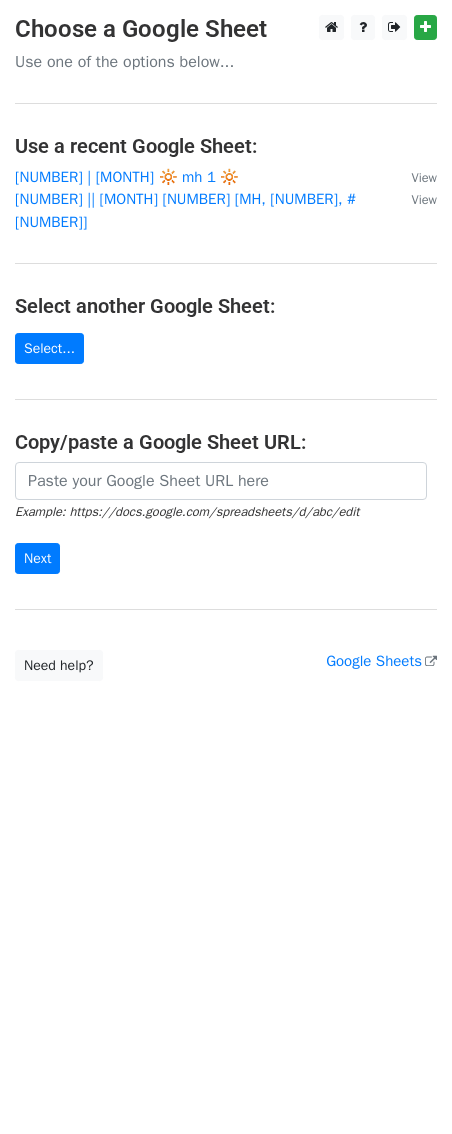 scroll, scrollTop: 0, scrollLeft: 0, axis: both 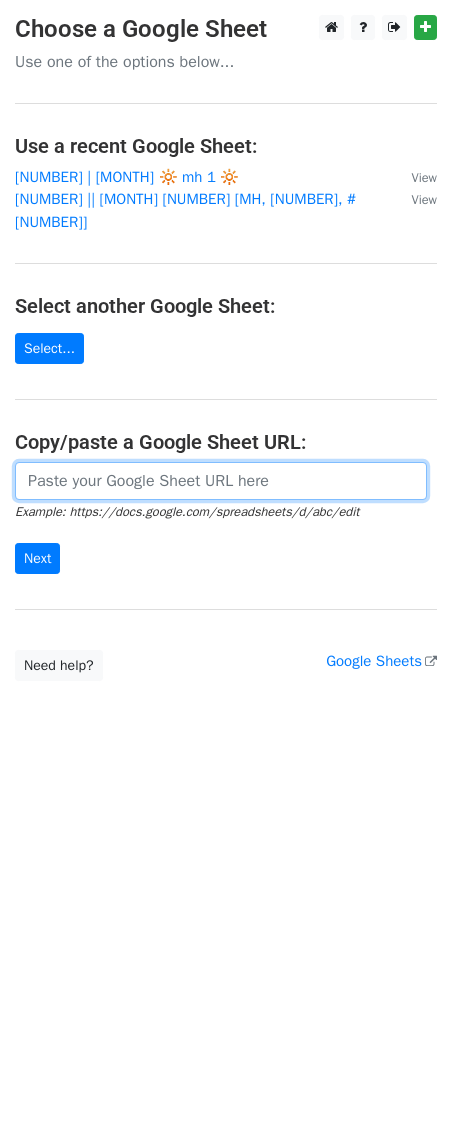 click at bounding box center (221, 481) 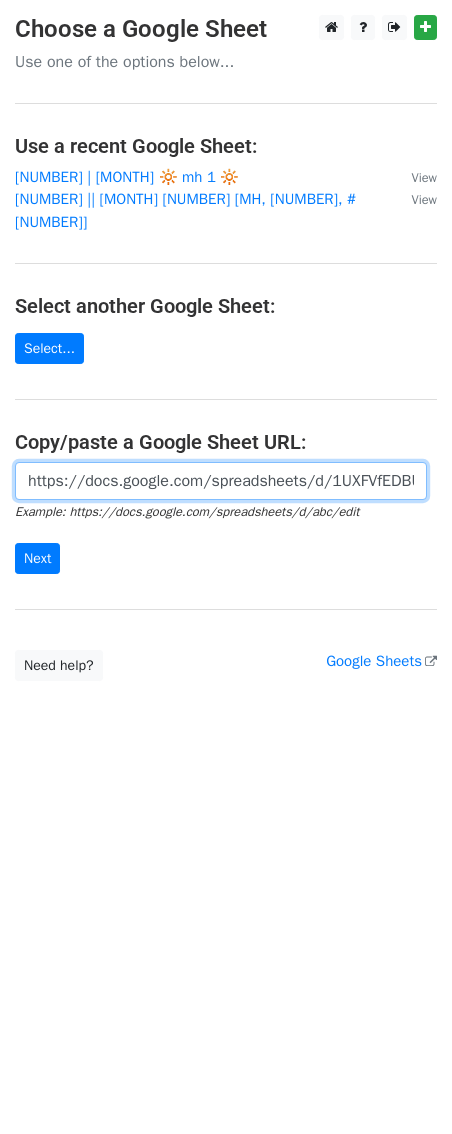 scroll, scrollTop: 0, scrollLeft: 1453, axis: horizontal 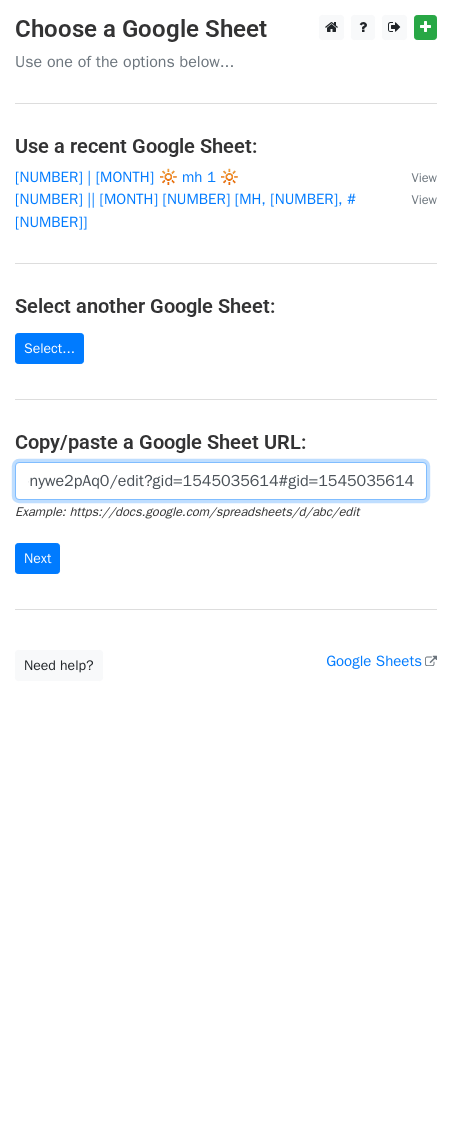 type on "https://docs.google.com/spreadsheets/d/1UXFVfEDBUZC2M2e12kz_LhPN3oUhC0knOILVH6p9AlE/edit?gid=0#gid=0 https://docs.google.com/spreadsheets/d/1R1vHlPHoZx-hsQ81bXiDyoFqxZ7ibXb0P-nywe2pAq0/edit?gid=1545035614#gid=1545035614" 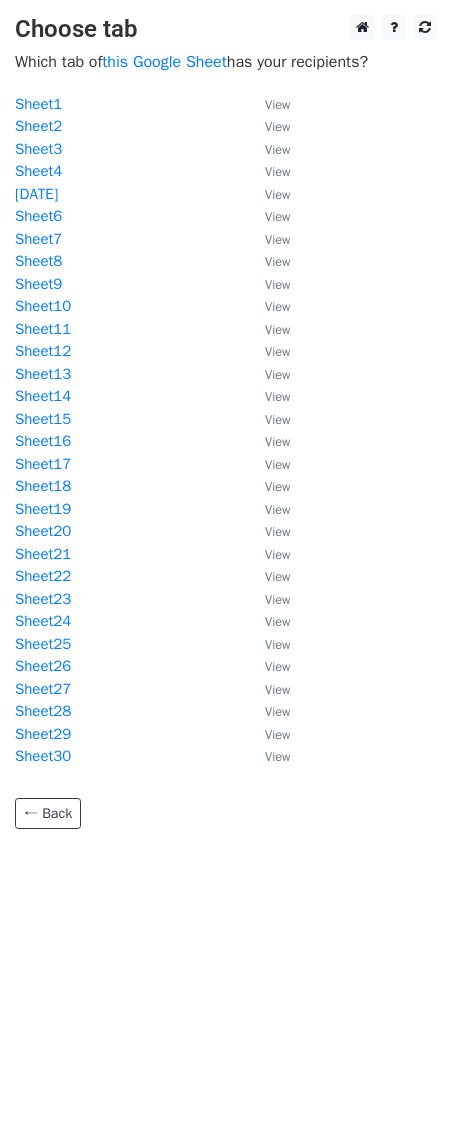 scroll, scrollTop: 0, scrollLeft: 0, axis: both 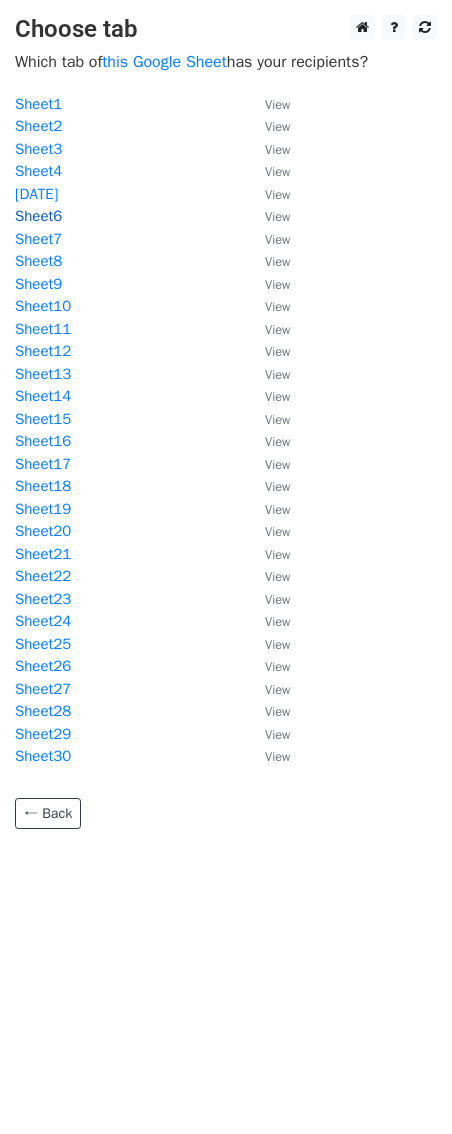 click on "Sheet6" at bounding box center [38, 216] 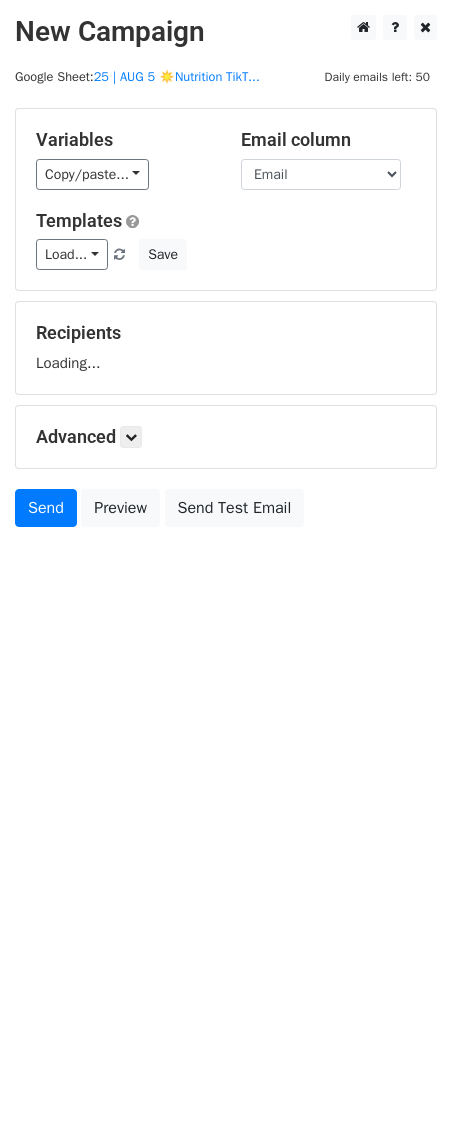 scroll, scrollTop: 0, scrollLeft: 0, axis: both 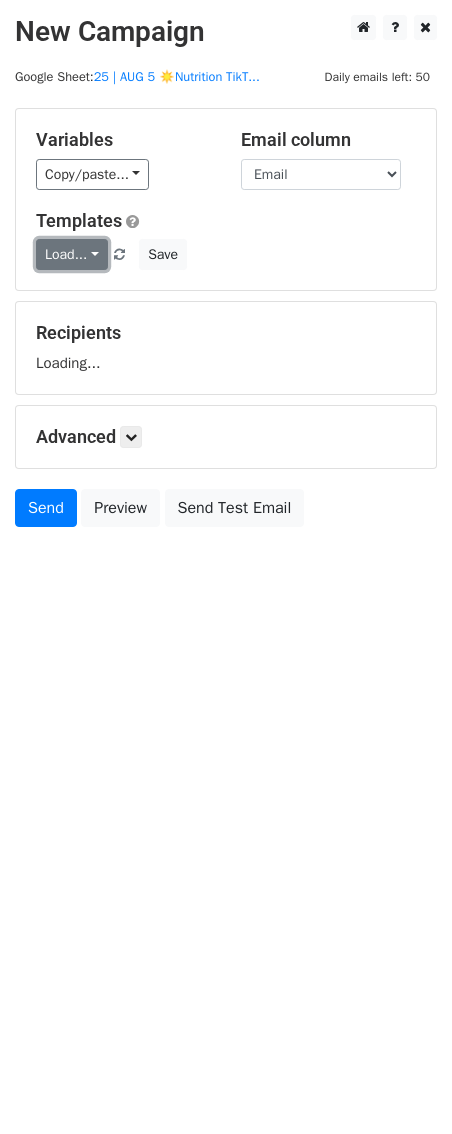 click on "Load..." at bounding box center [72, 254] 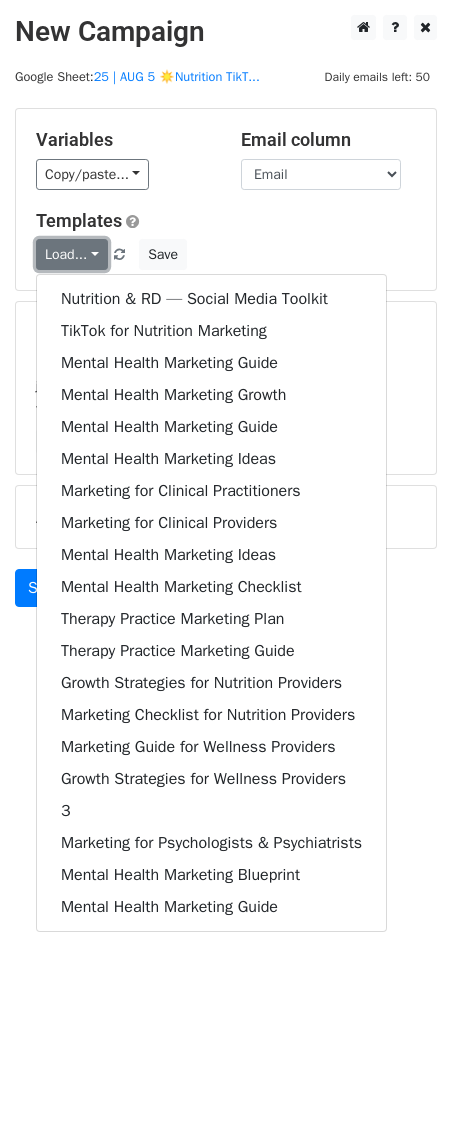 click on "Load..." at bounding box center [72, 254] 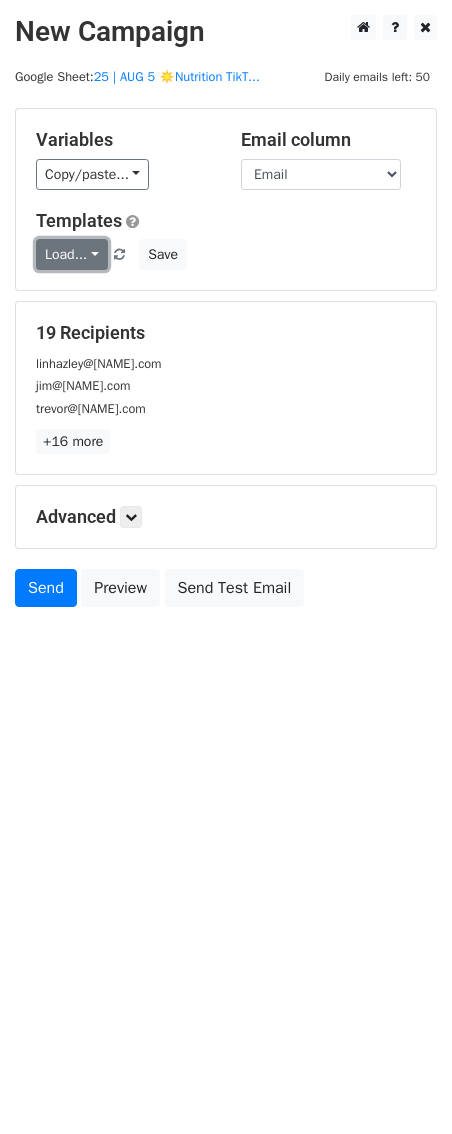 click on "Load..." at bounding box center [72, 254] 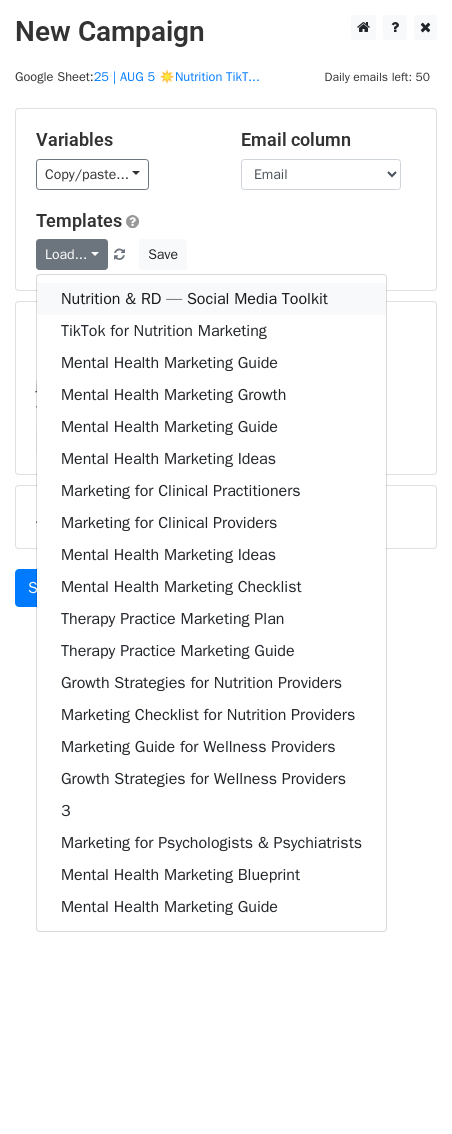 click on "Nutrition & RD — Social Media Toolkit" at bounding box center (211, 299) 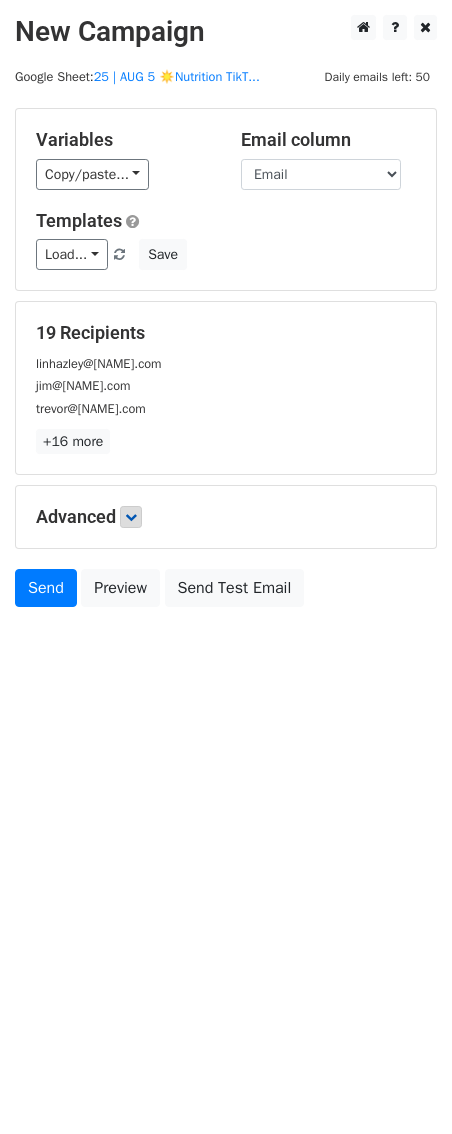 click on "Advanced" at bounding box center (226, 517) 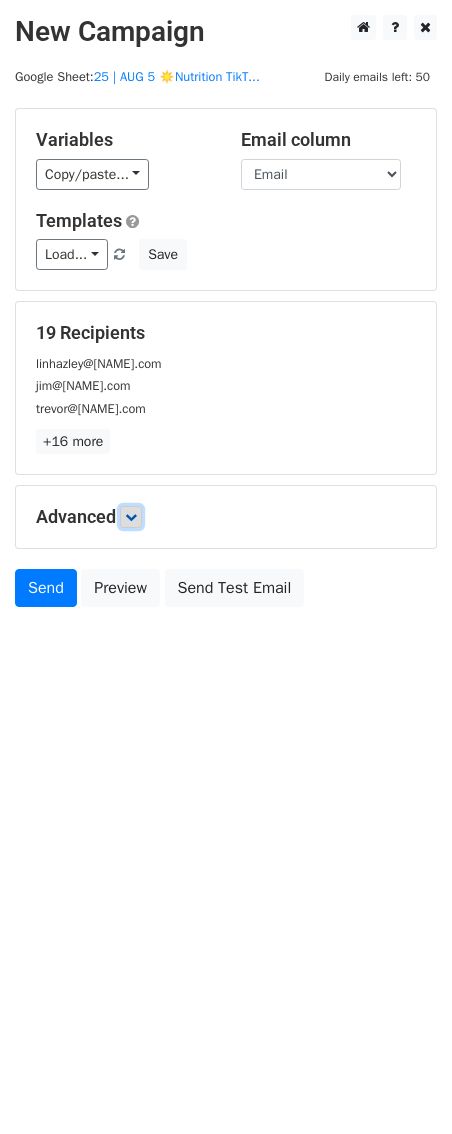 click at bounding box center (131, 517) 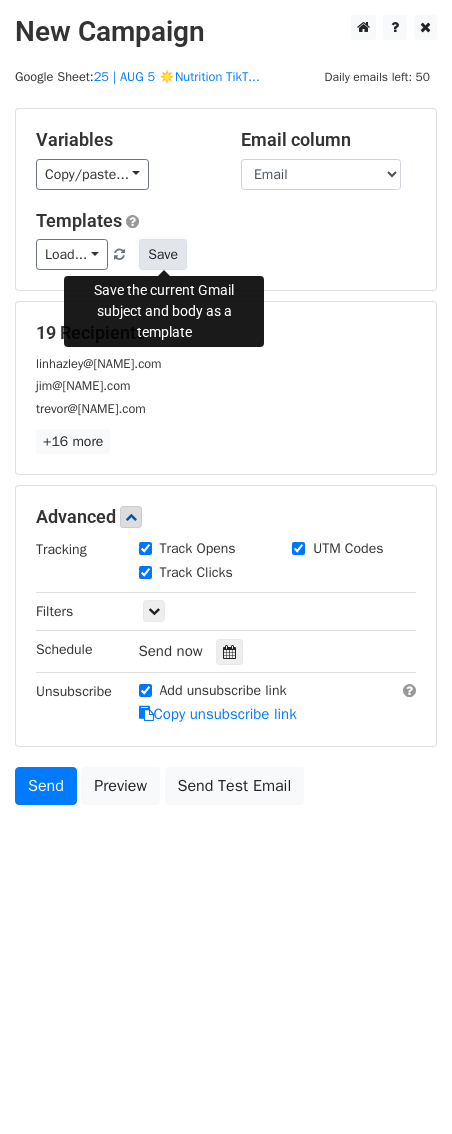 click on "Save" at bounding box center [163, 254] 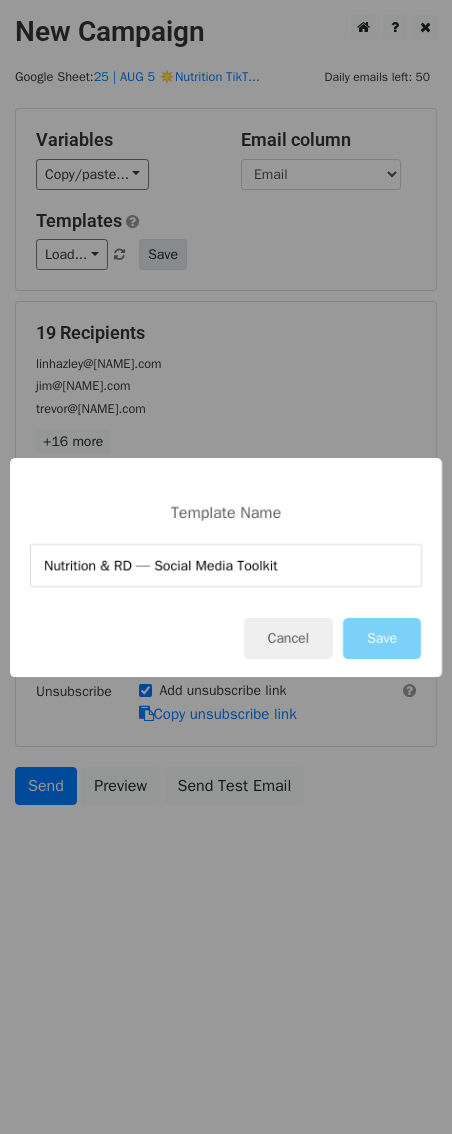 type on "Nutrition & RD — Social Media Toolkit" 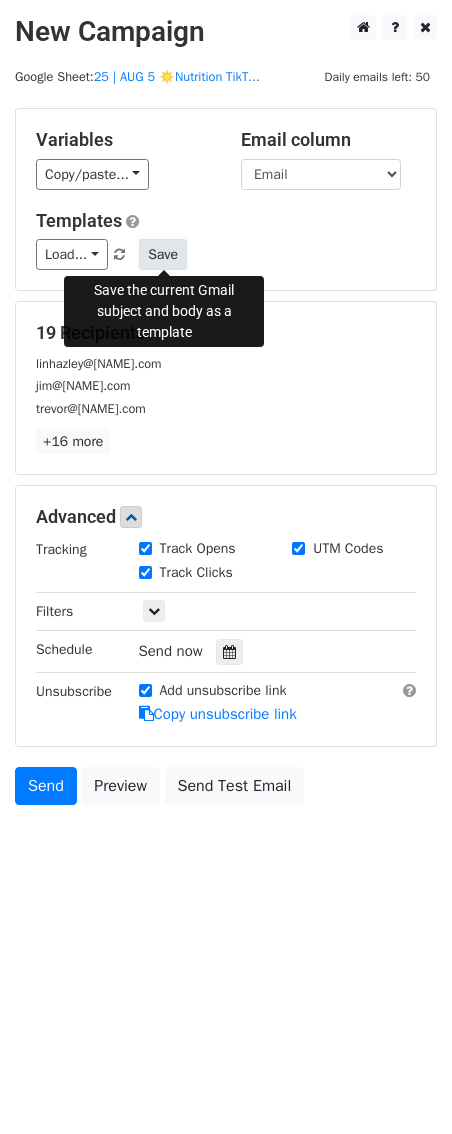 click on "Save" at bounding box center (163, 254) 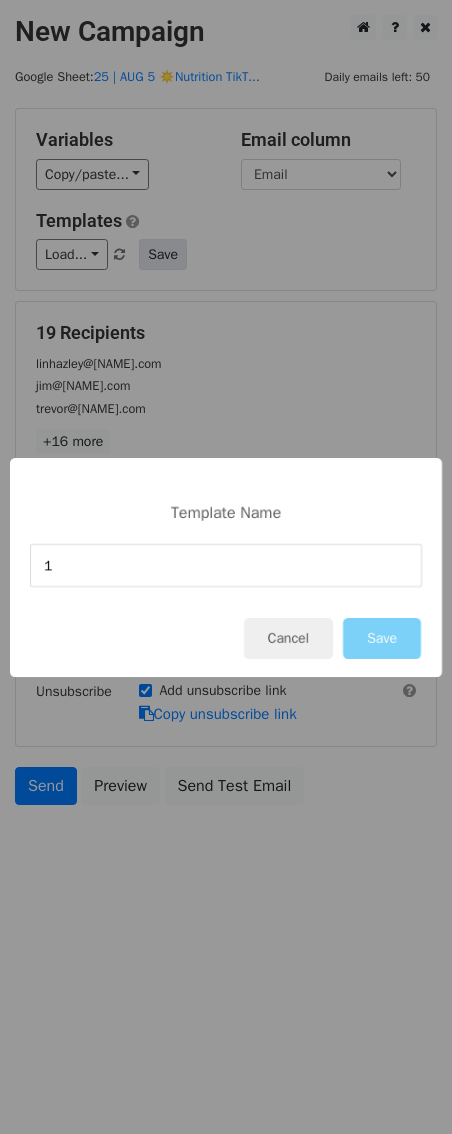 type on "1" 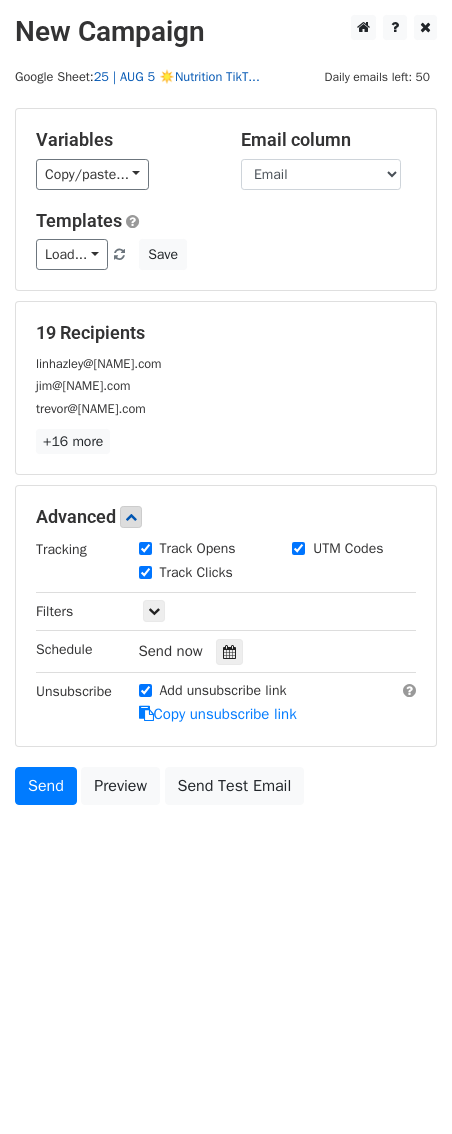 click on "25 | AUG 5 ☀️Nutrition TikT..." at bounding box center (177, 77) 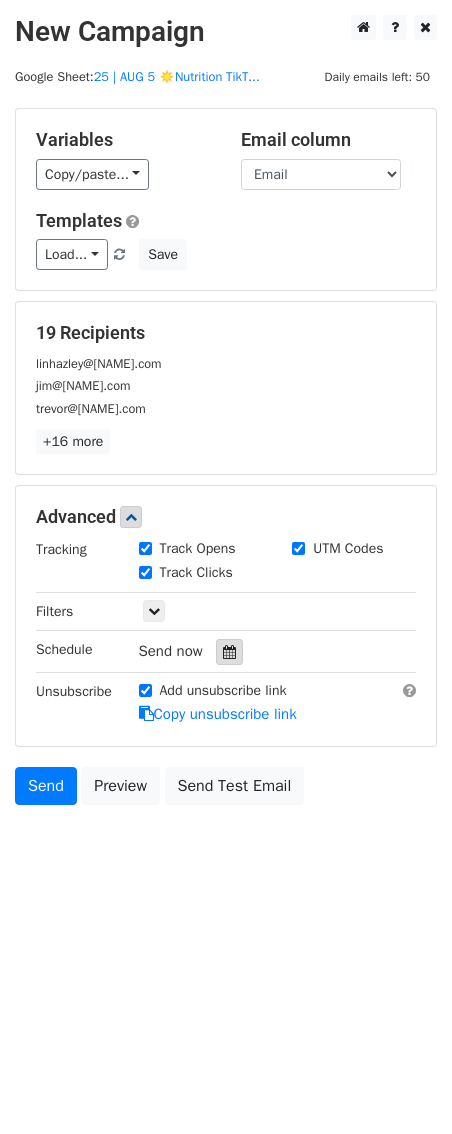 click at bounding box center (229, 652) 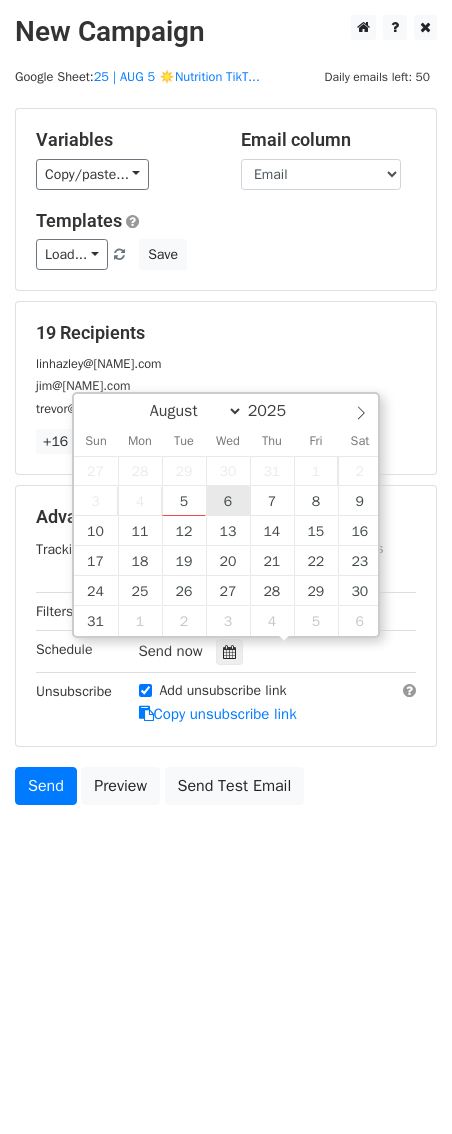 type on "2025-08-06 12:00" 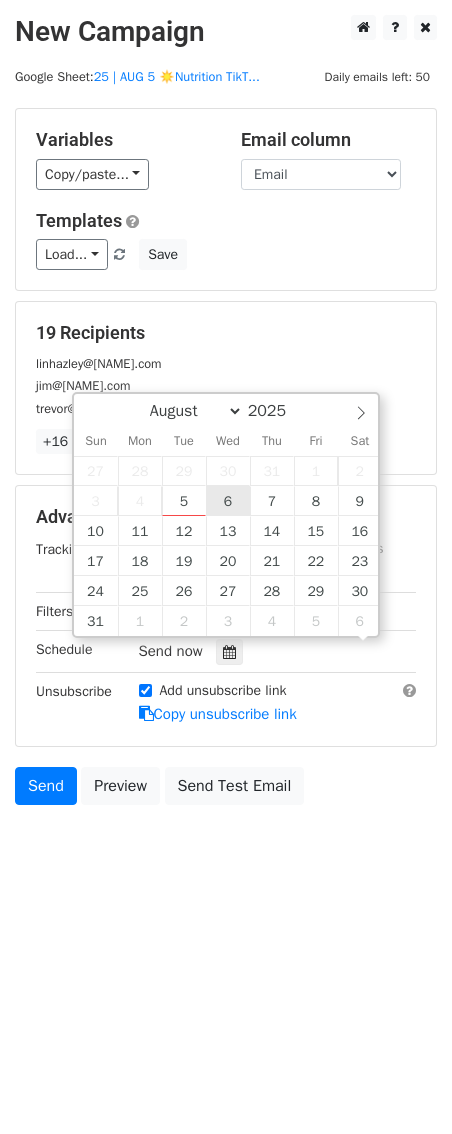 scroll, scrollTop: 1, scrollLeft: 0, axis: vertical 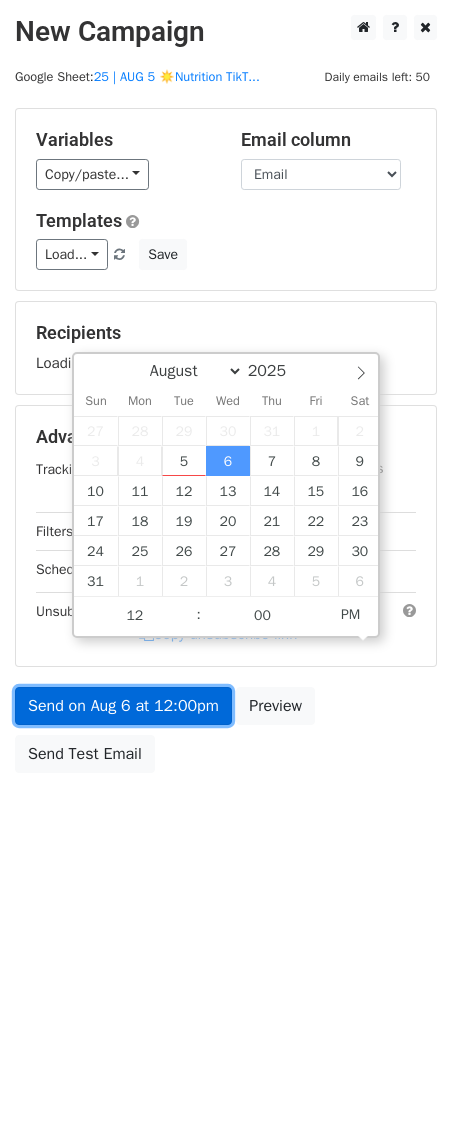 drag, startPoint x: 152, startPoint y: 701, endPoint x: 19, endPoint y: 701, distance: 133 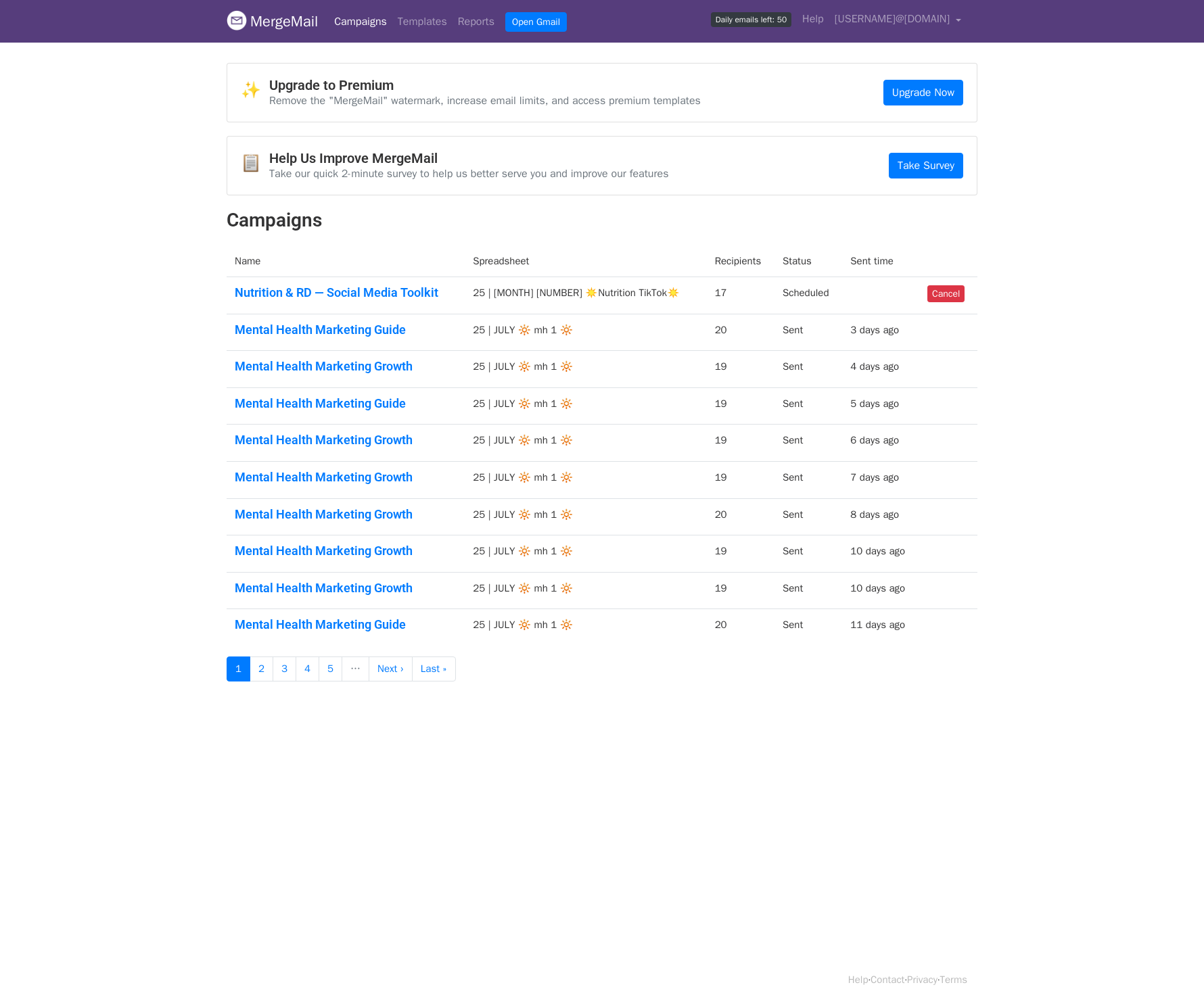 scroll, scrollTop: 0, scrollLeft: 0, axis: both 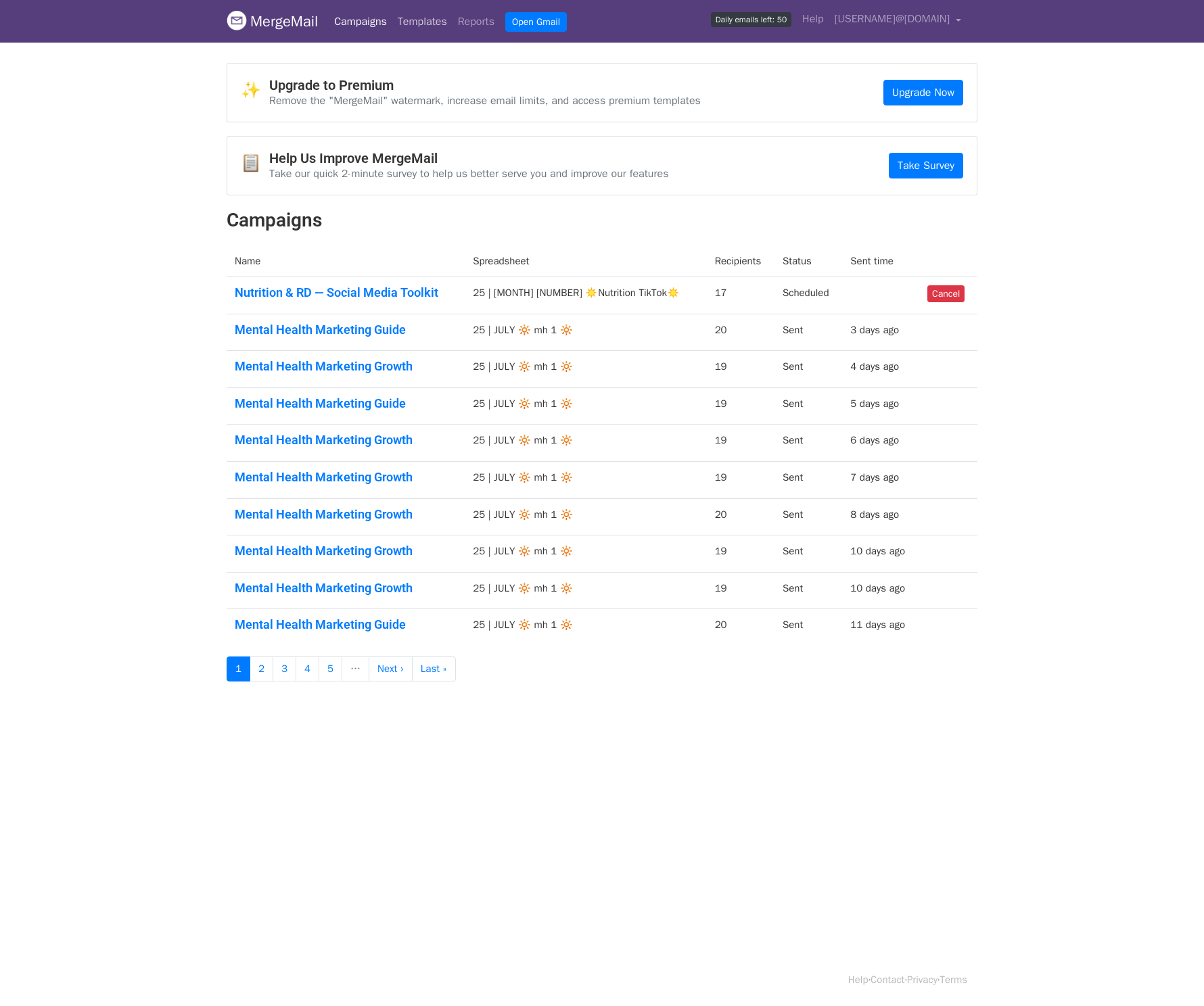 click on "Templates" at bounding box center (422, 22) 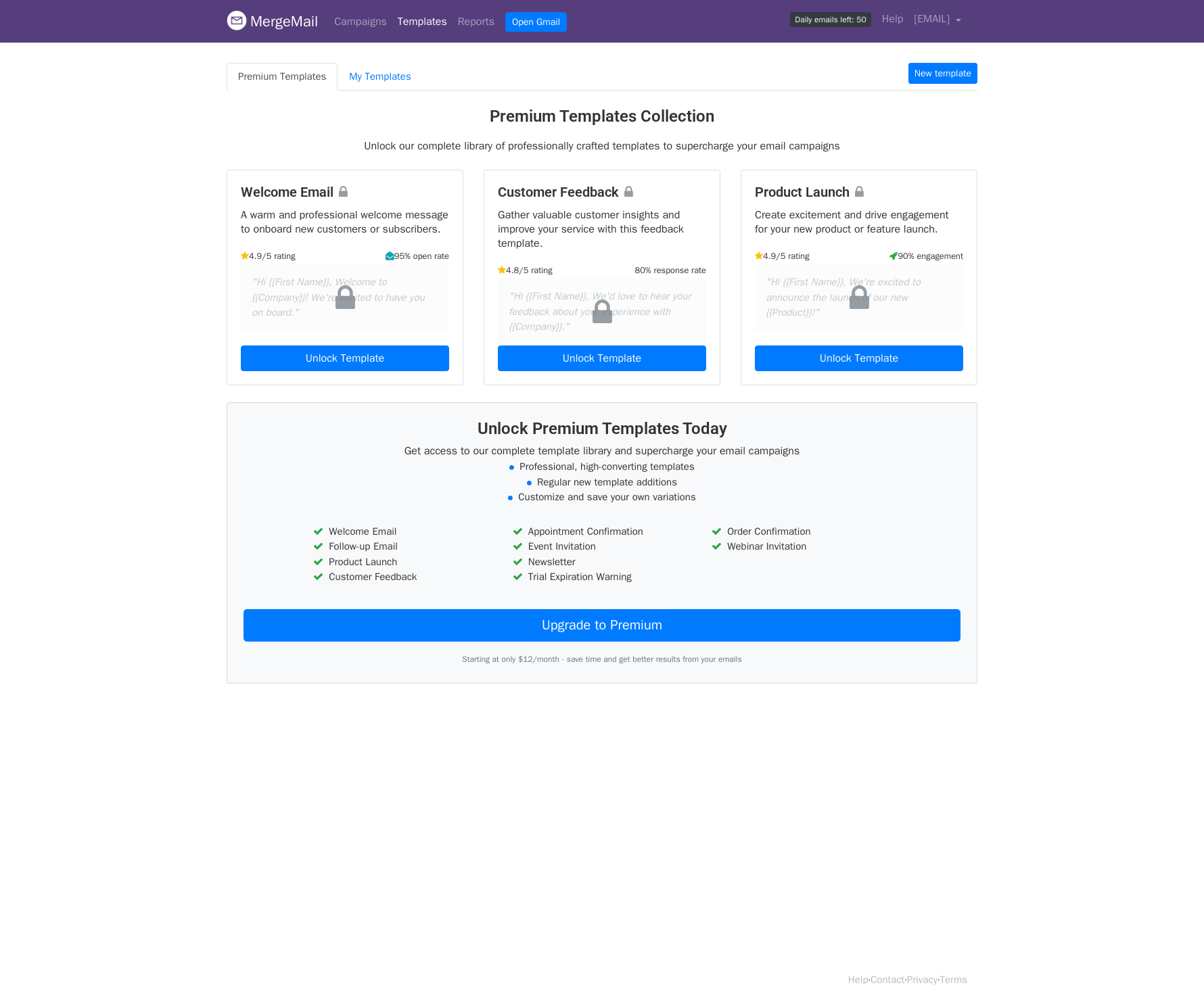 scroll, scrollTop: 0, scrollLeft: 0, axis: both 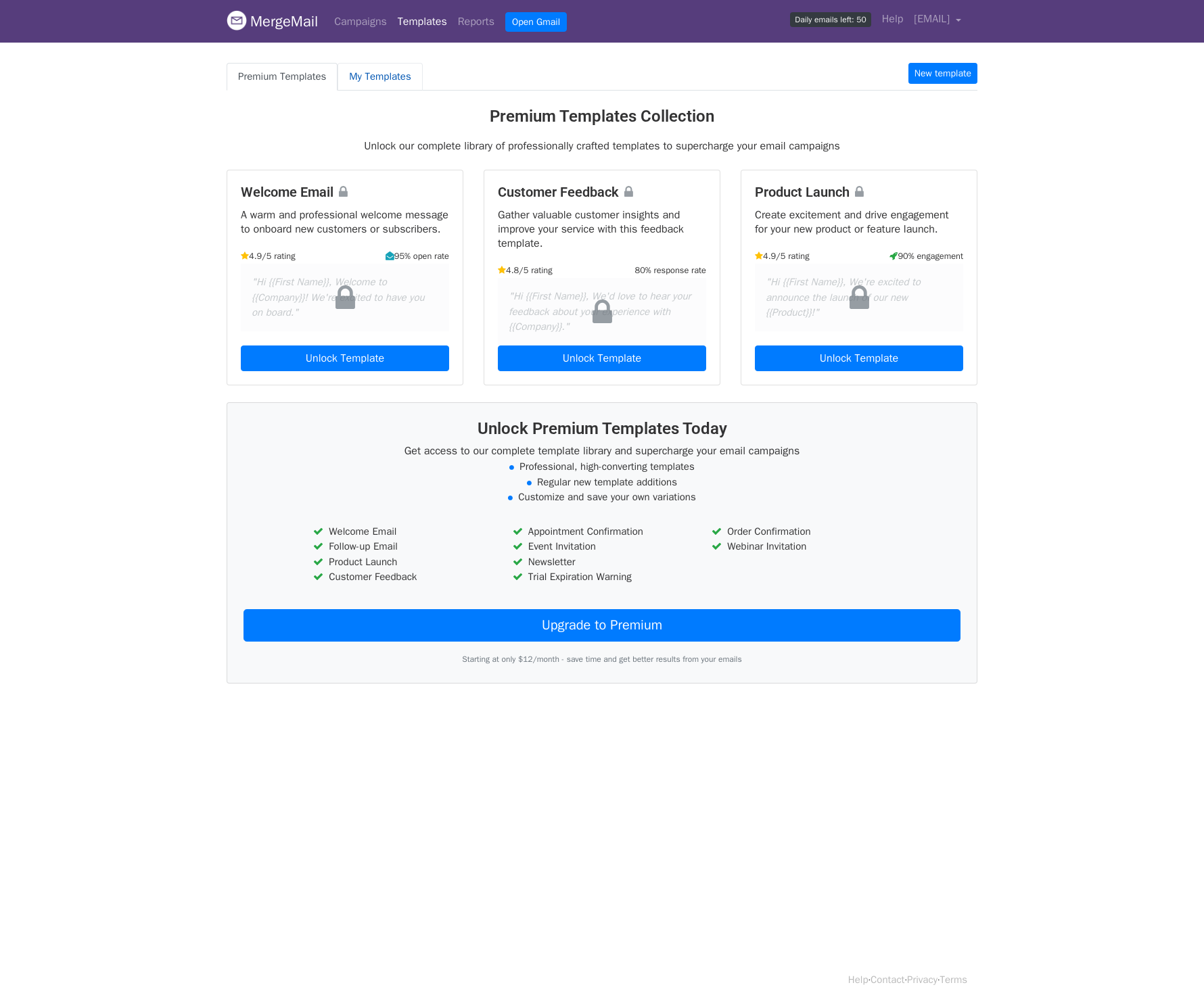click on "My Templates" at bounding box center (379, 76) 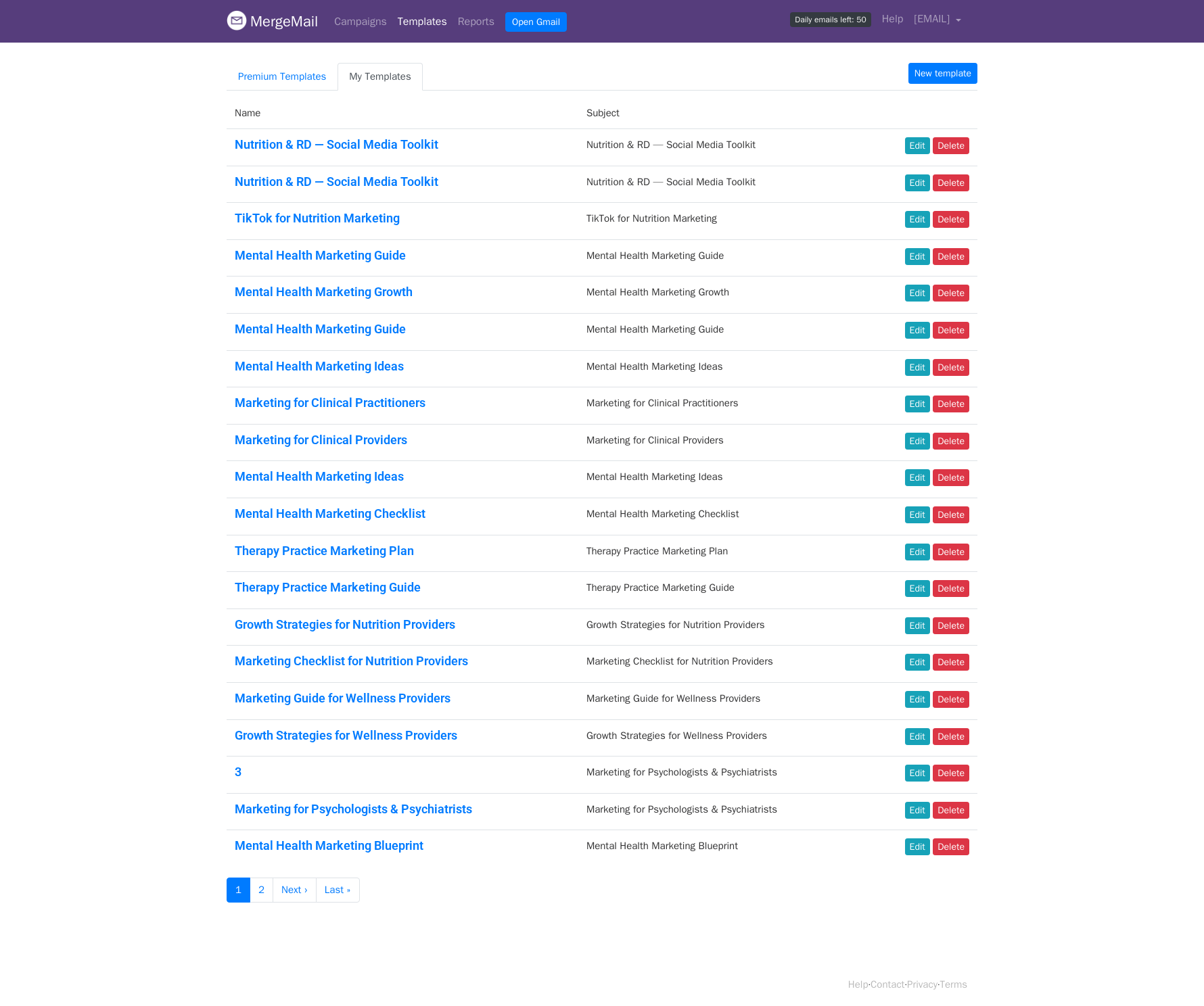 scroll, scrollTop: 0, scrollLeft: 0, axis: both 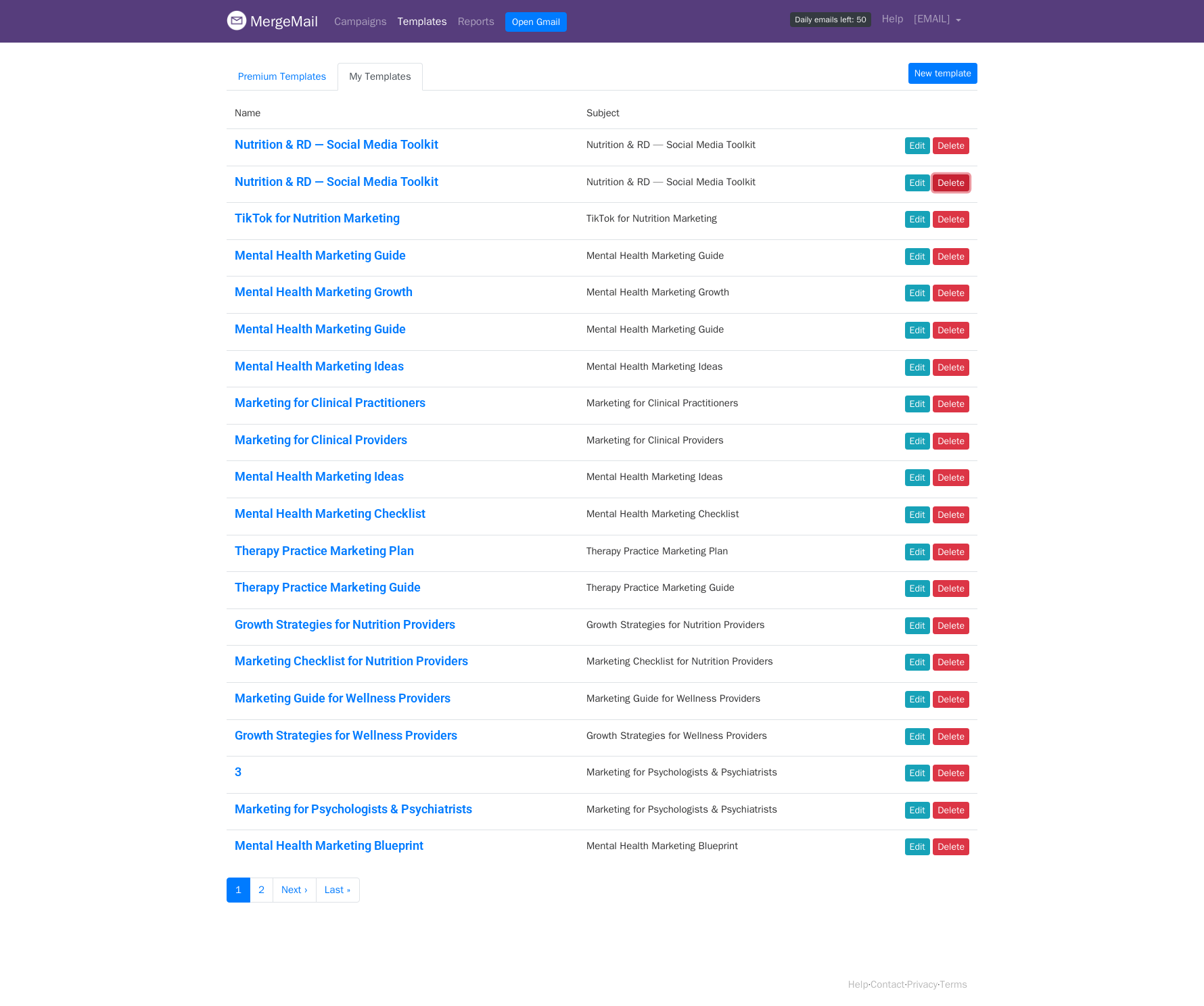 click on "Delete" at bounding box center [951, 183] 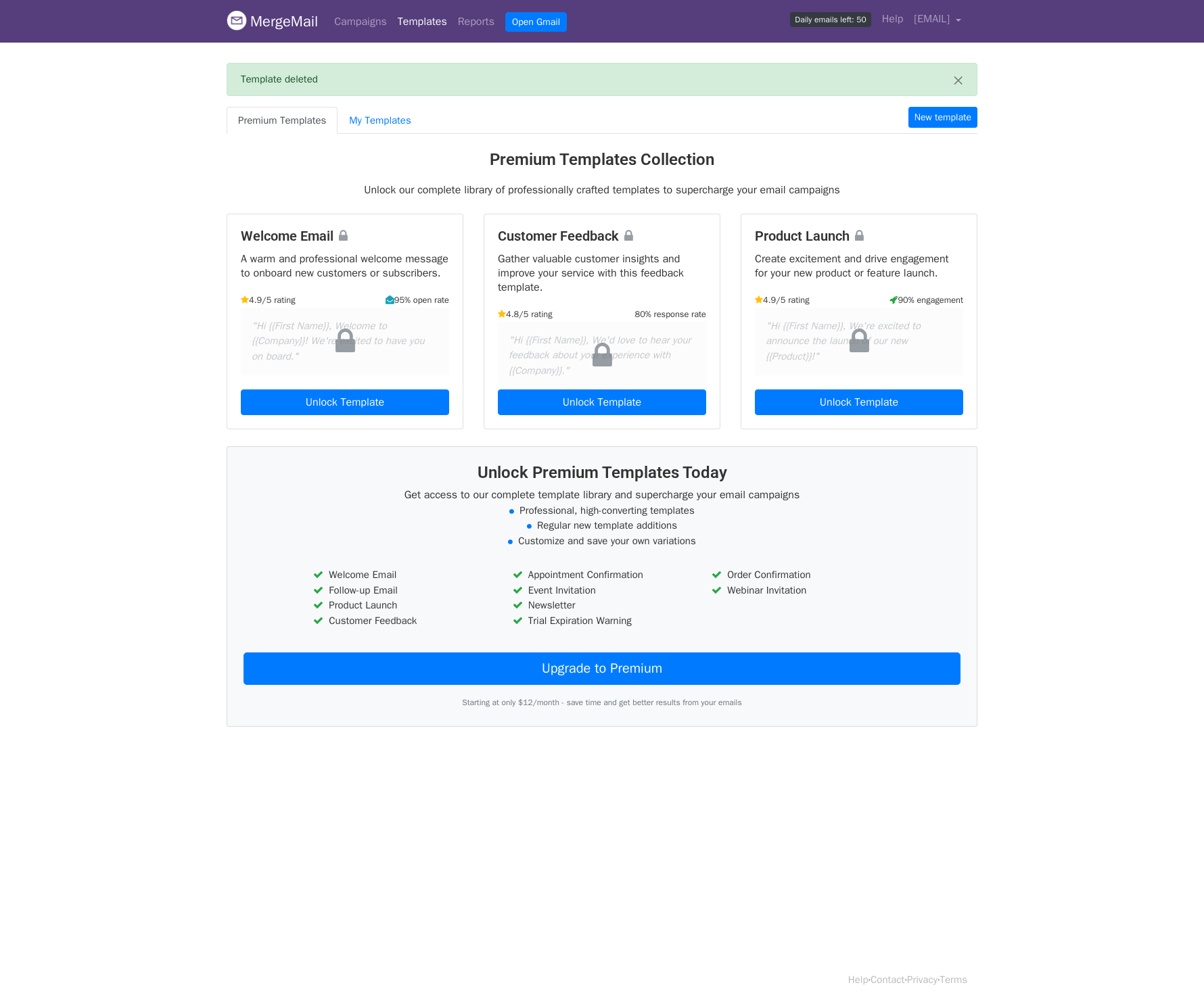 scroll, scrollTop: 0, scrollLeft: 0, axis: both 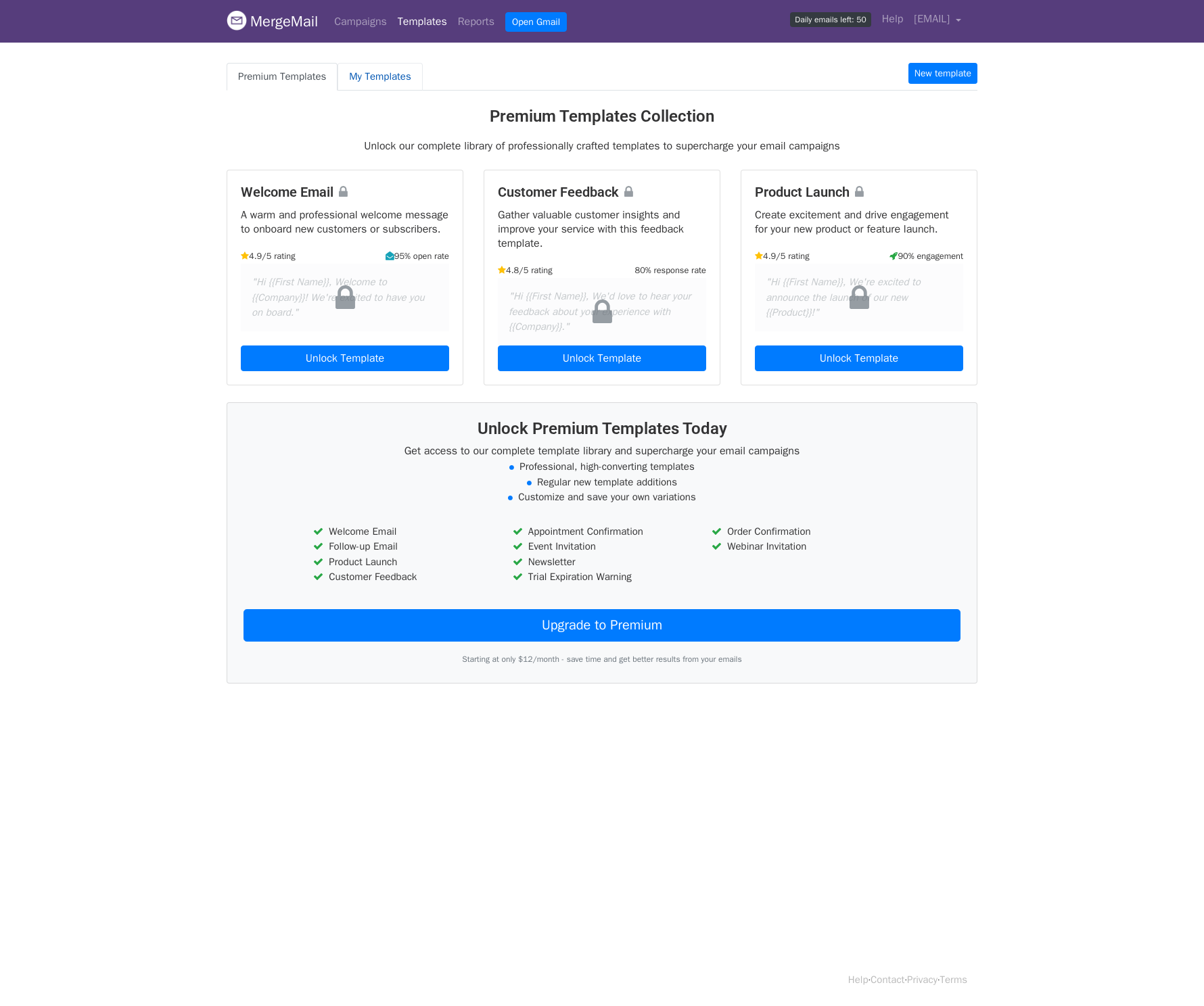 click on "My Templates" at bounding box center [379, 76] 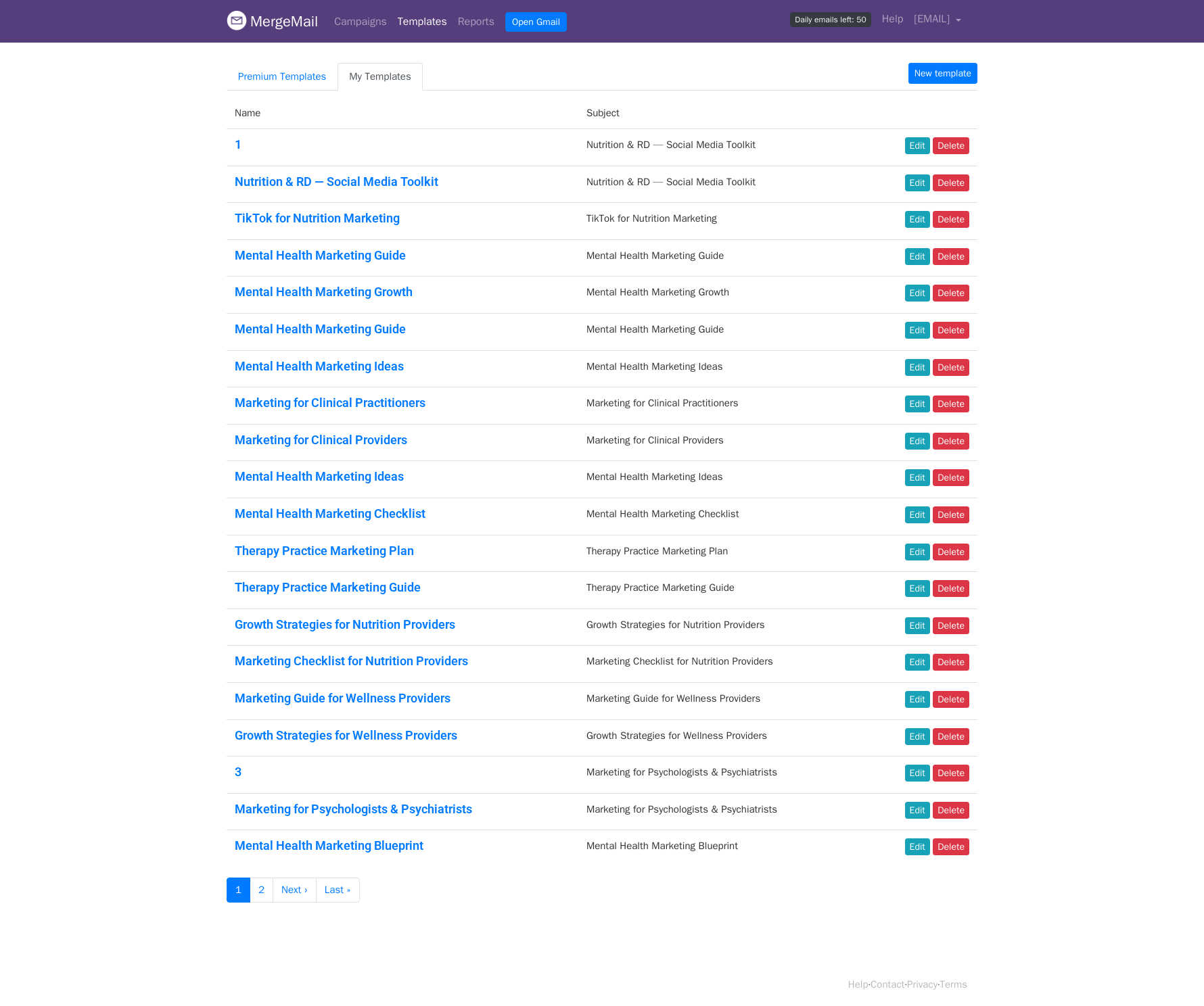 scroll, scrollTop: 0, scrollLeft: 0, axis: both 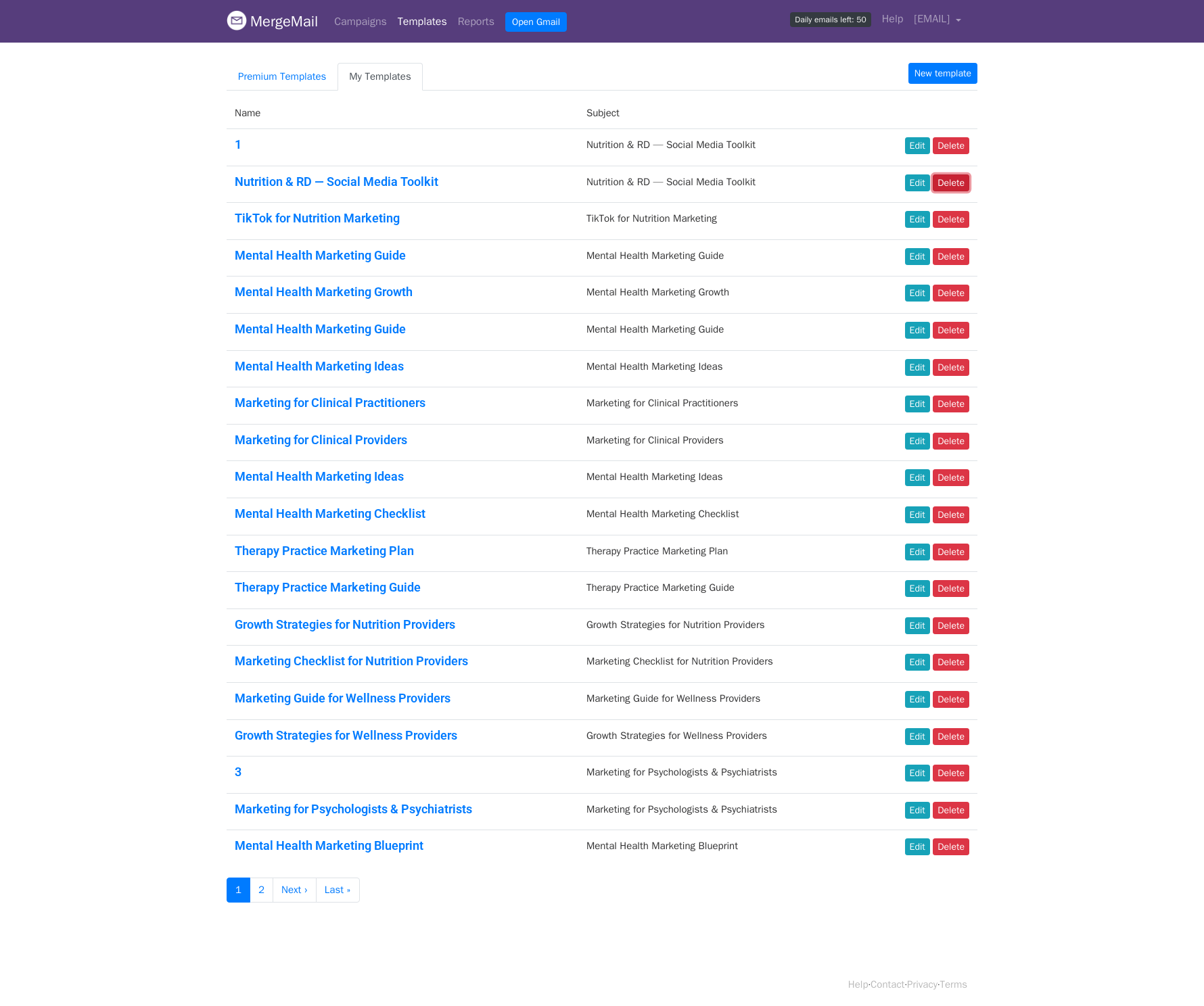 click on "Delete" at bounding box center (951, 183) 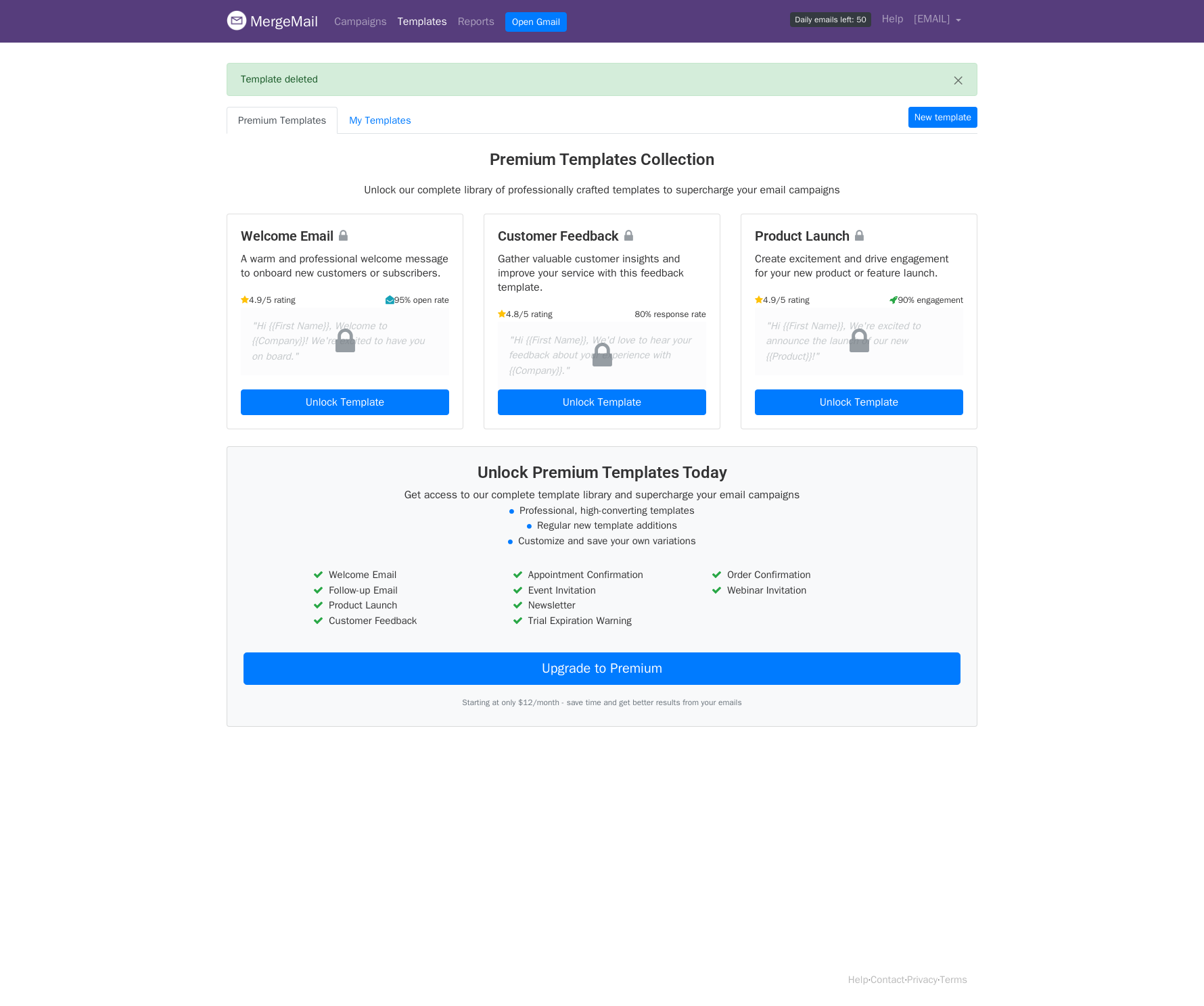 scroll, scrollTop: 0, scrollLeft: 0, axis: both 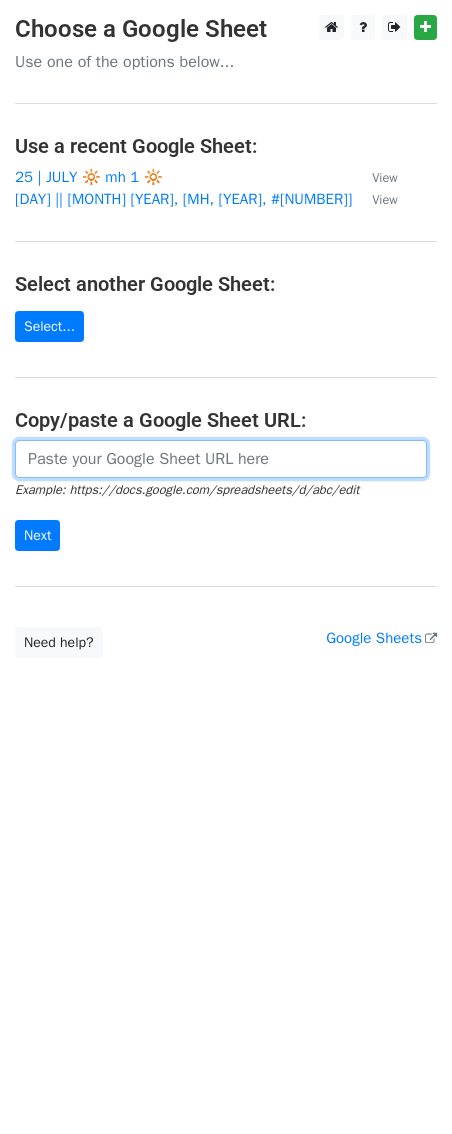 click at bounding box center [221, 459] 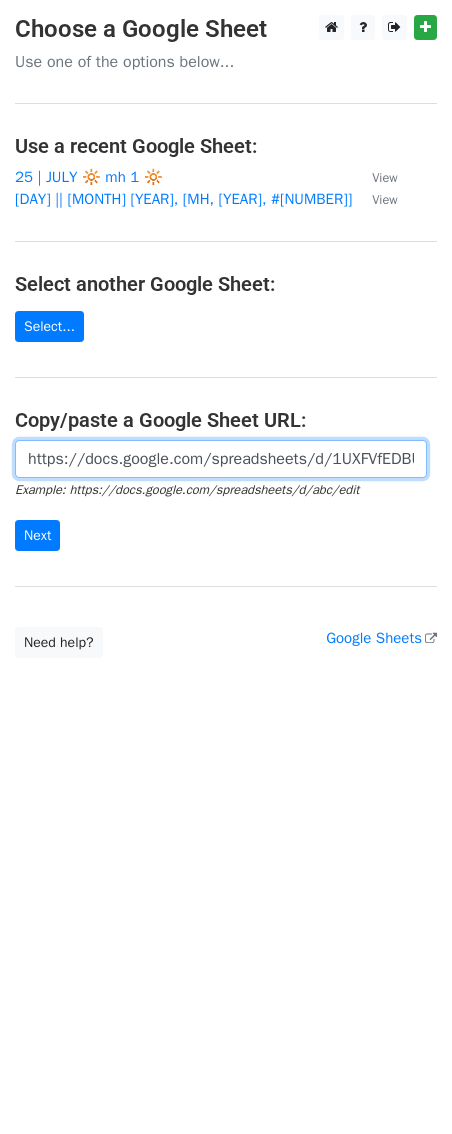 scroll, scrollTop: 0, scrollLeft: 460, axis: horizontal 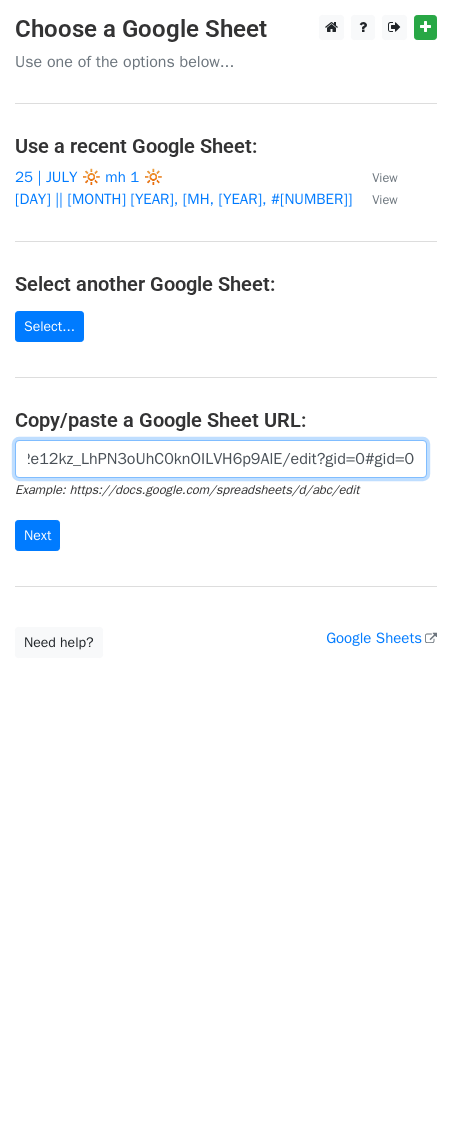 type on "https://docs.google.com/spreadsheets/d/1UXFVfEDBUZC2M2e12kz_LhPN3oUhC0knOILVH6p9AlE/edit?gid=0#gid=0" 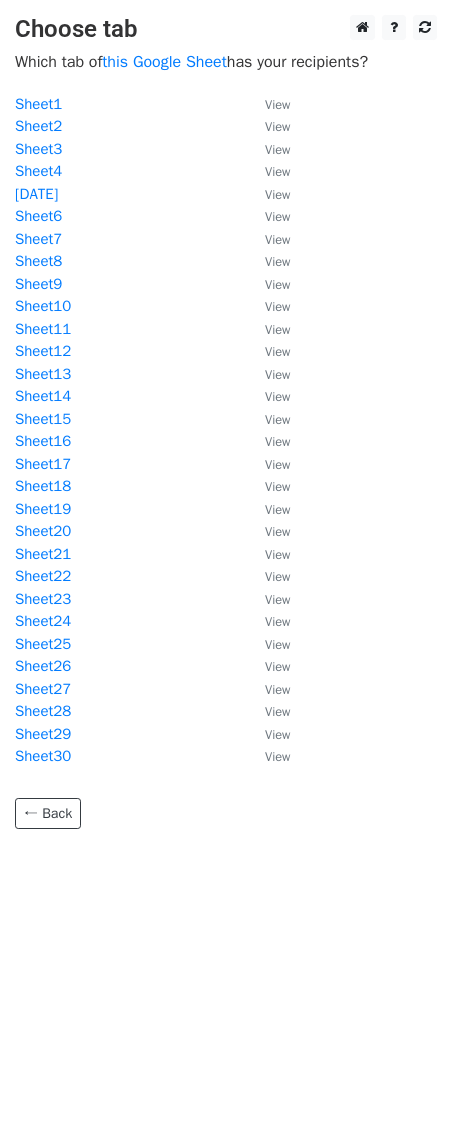 scroll, scrollTop: 0, scrollLeft: 0, axis: both 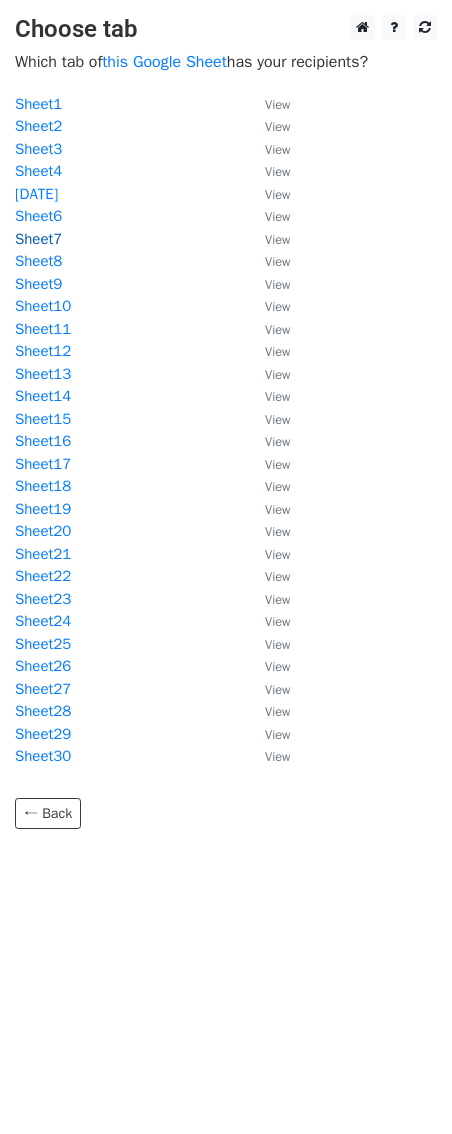 click on "Sheet7" at bounding box center [38, 239] 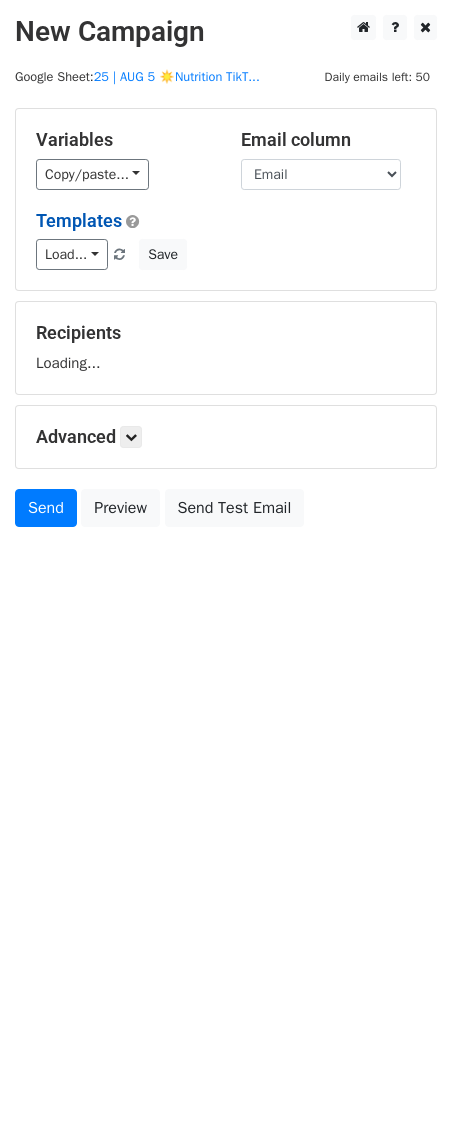 scroll, scrollTop: 0, scrollLeft: 0, axis: both 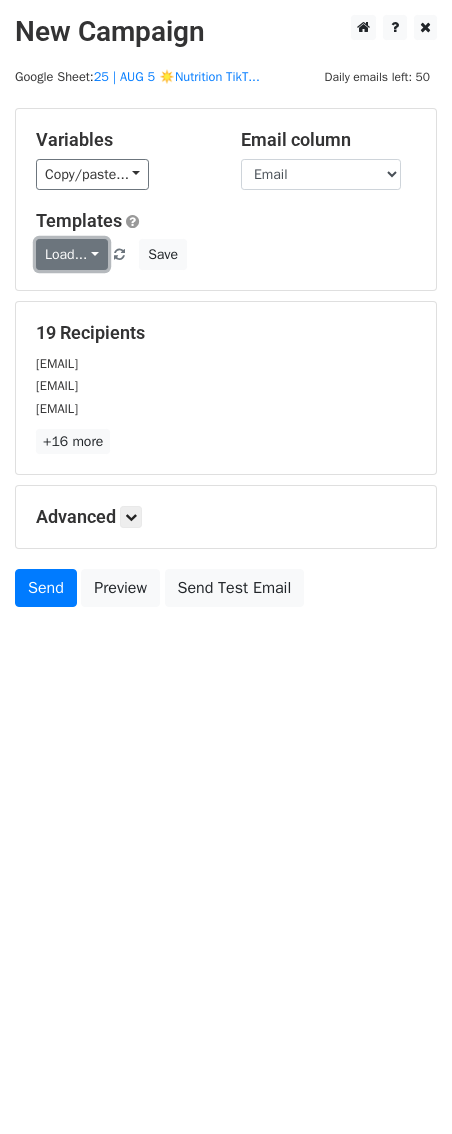 click on "Load..." at bounding box center [72, 254] 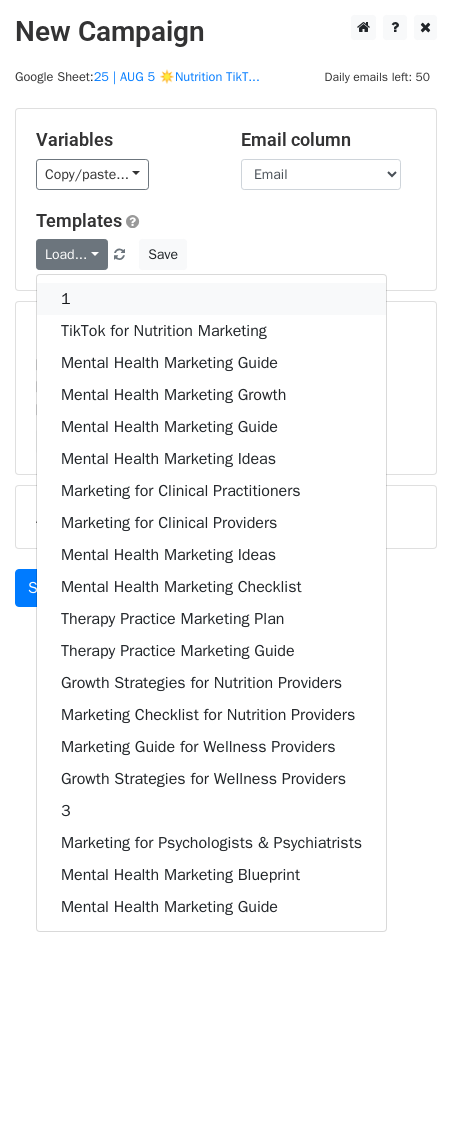 click on "1" at bounding box center (211, 299) 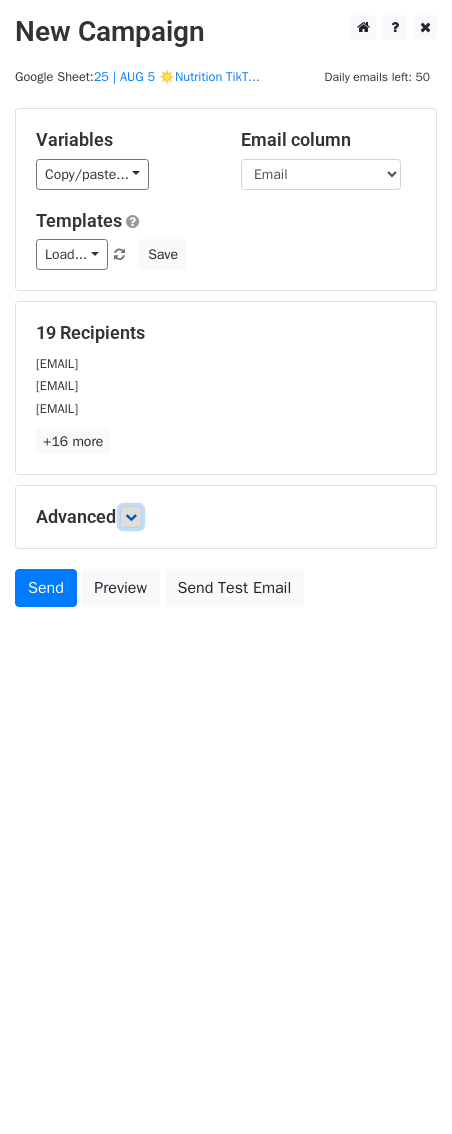 click at bounding box center [131, 517] 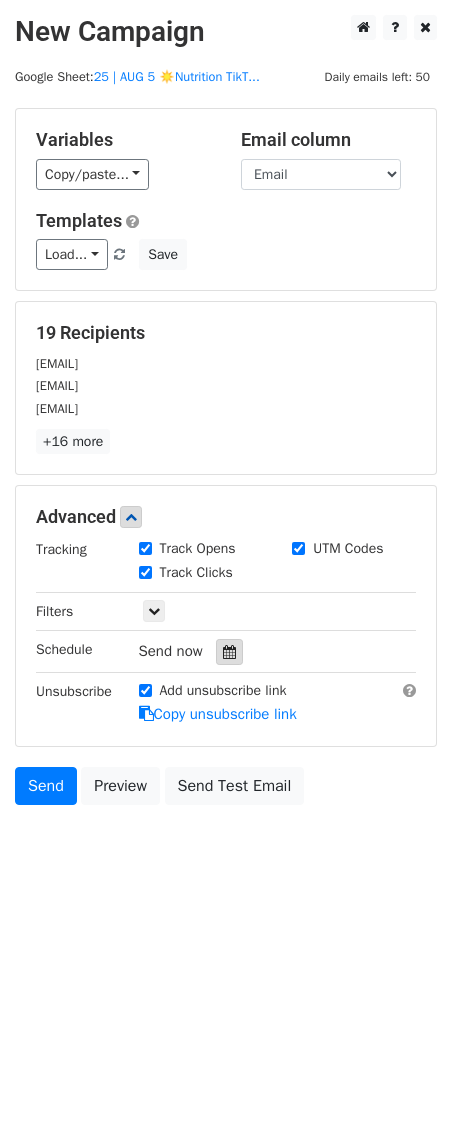 click at bounding box center (229, 652) 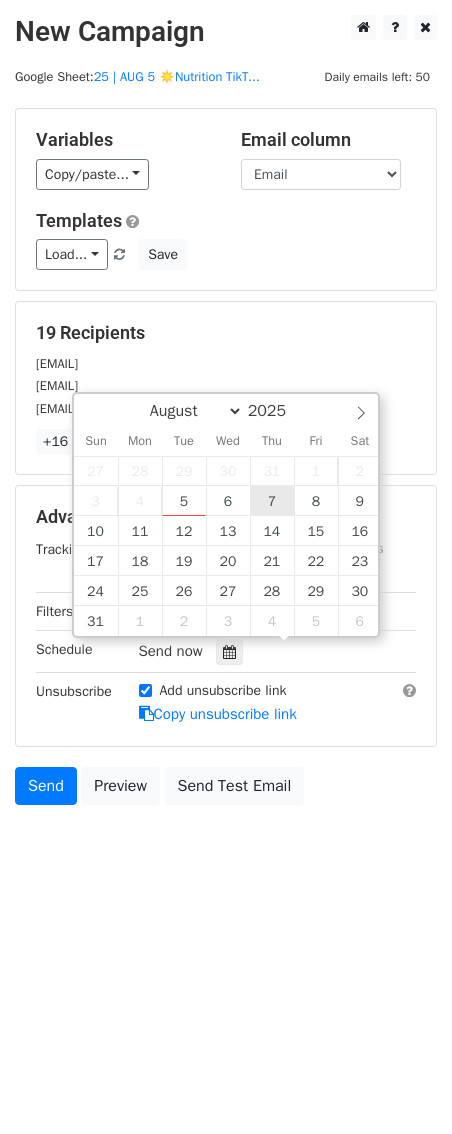 type on "2025-08-07 12:00" 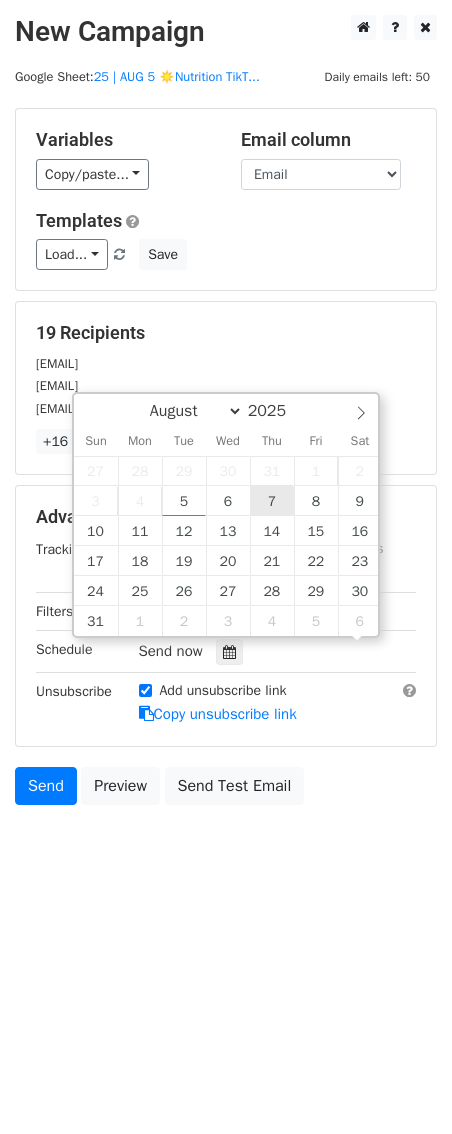 scroll, scrollTop: 1, scrollLeft: 0, axis: vertical 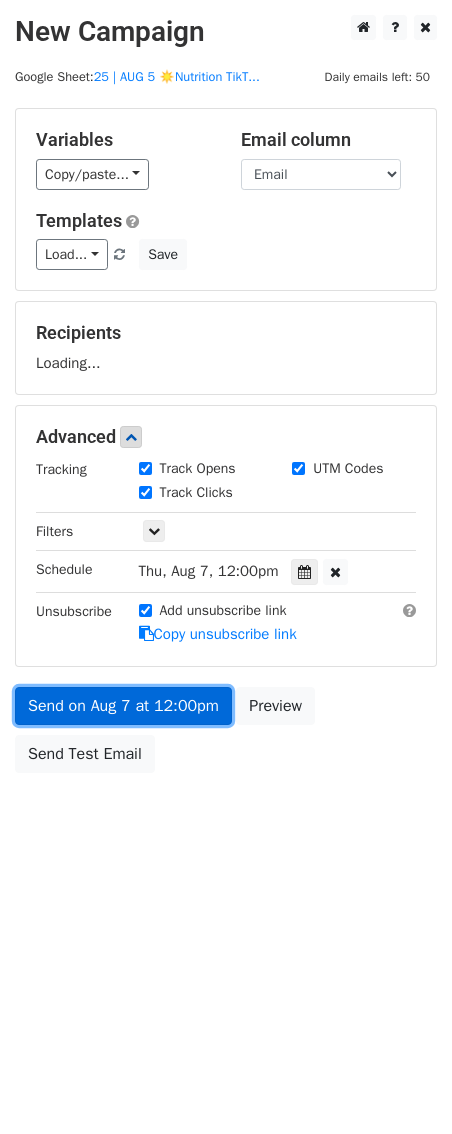 click on "Send on Aug 7 at 12:00pm" at bounding box center [123, 706] 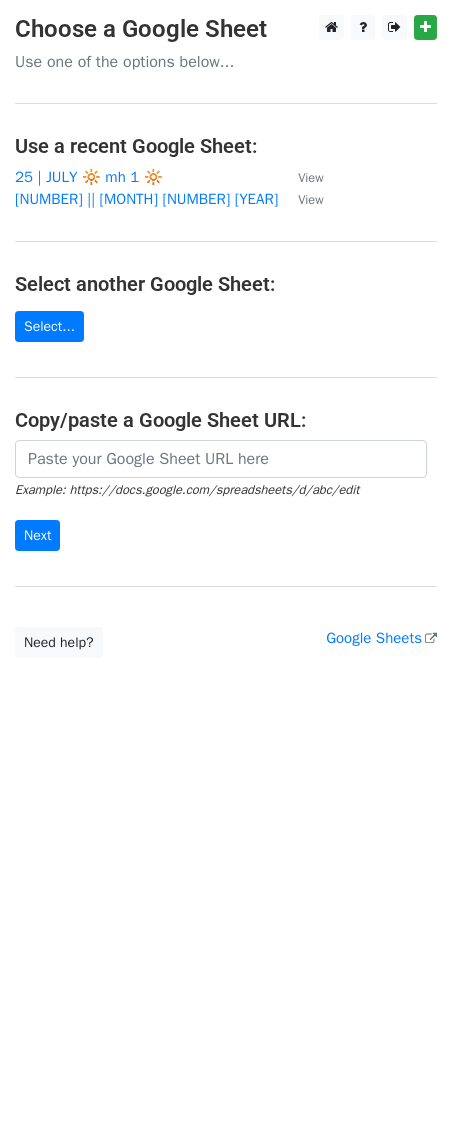 scroll, scrollTop: 0, scrollLeft: 0, axis: both 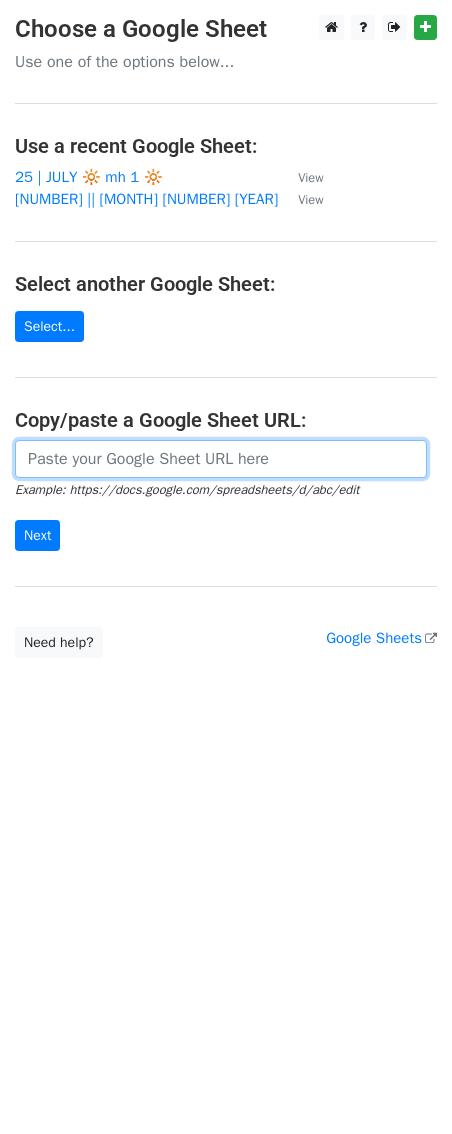 click at bounding box center [221, 459] 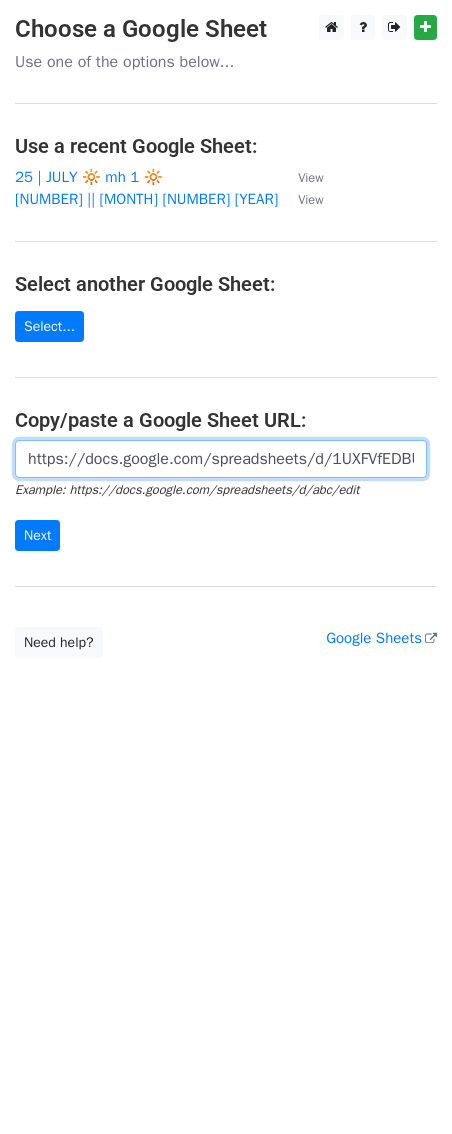 scroll, scrollTop: 0, scrollLeft: 460, axis: horizontal 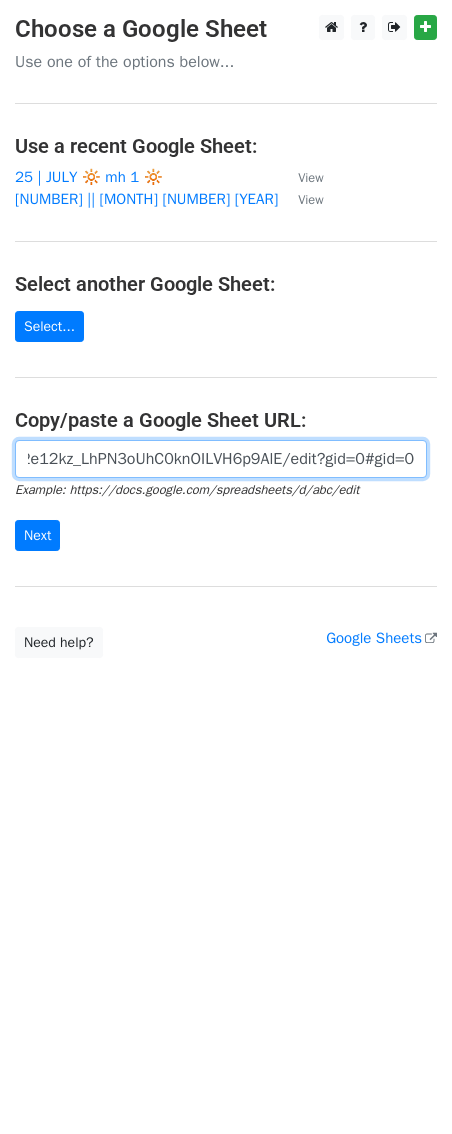type on "https://docs.google.com/spreadsheets/d/1UXFVfEDBUZC2M2e12kz_LhPN3oUhC0knOILVH6p9AlE/edit?gid=0#gid=0" 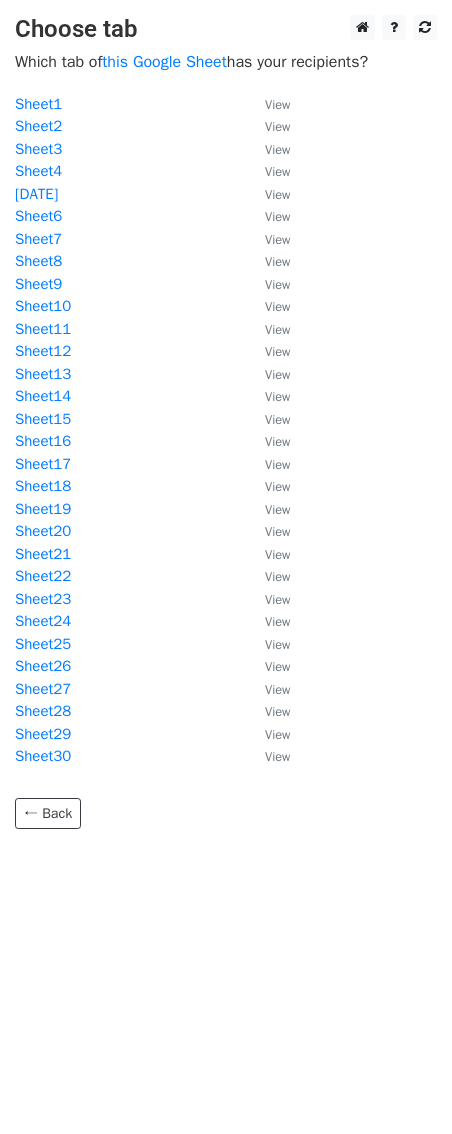 scroll, scrollTop: 0, scrollLeft: 0, axis: both 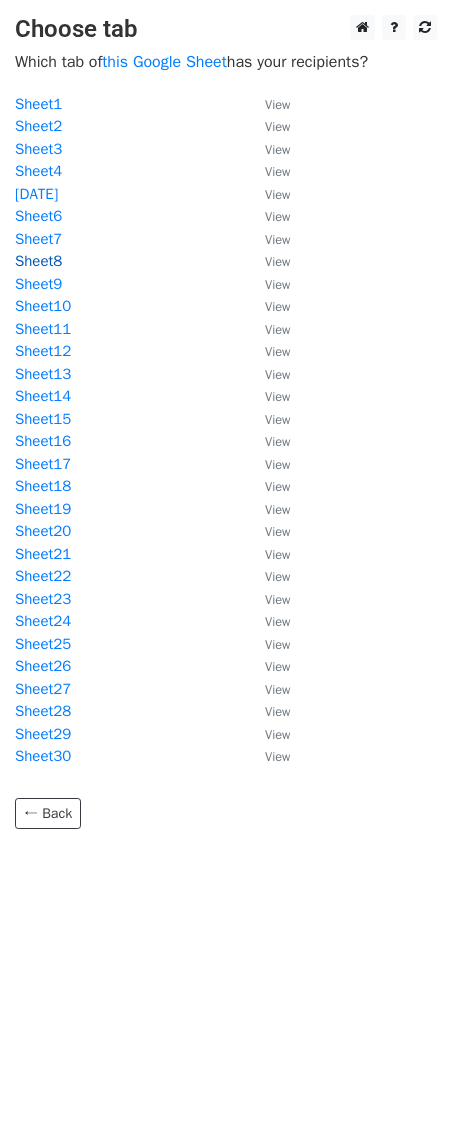 click on "Sheet8" at bounding box center (38, 261) 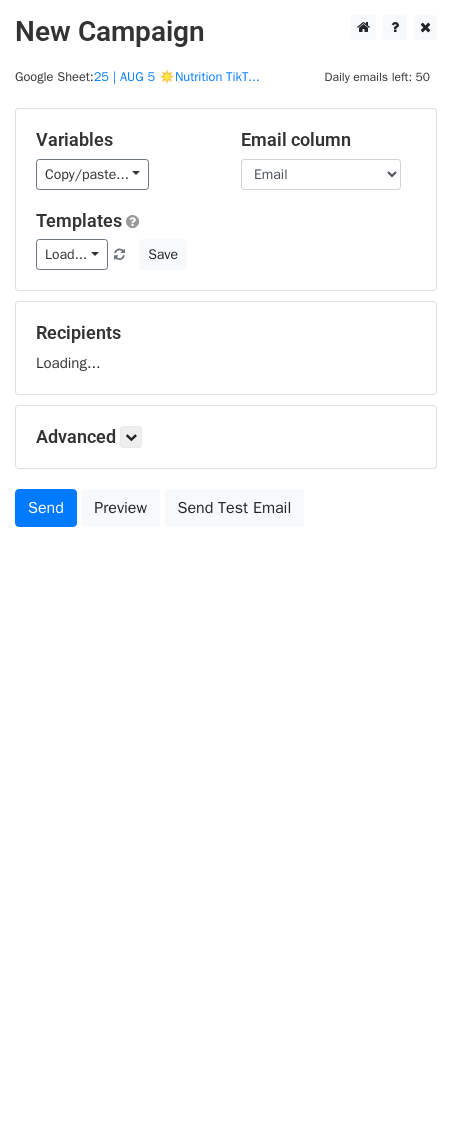 scroll, scrollTop: 0, scrollLeft: 0, axis: both 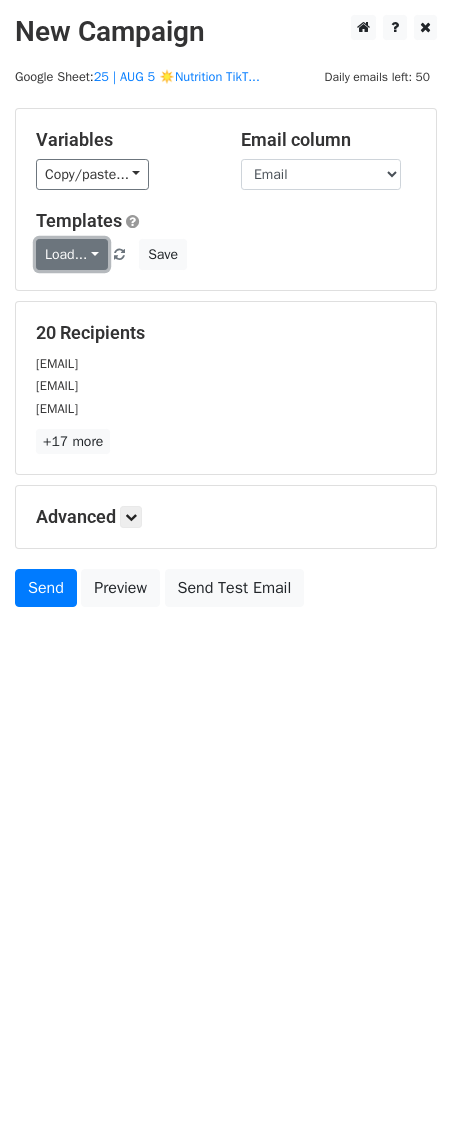 click on "Load..." at bounding box center (72, 254) 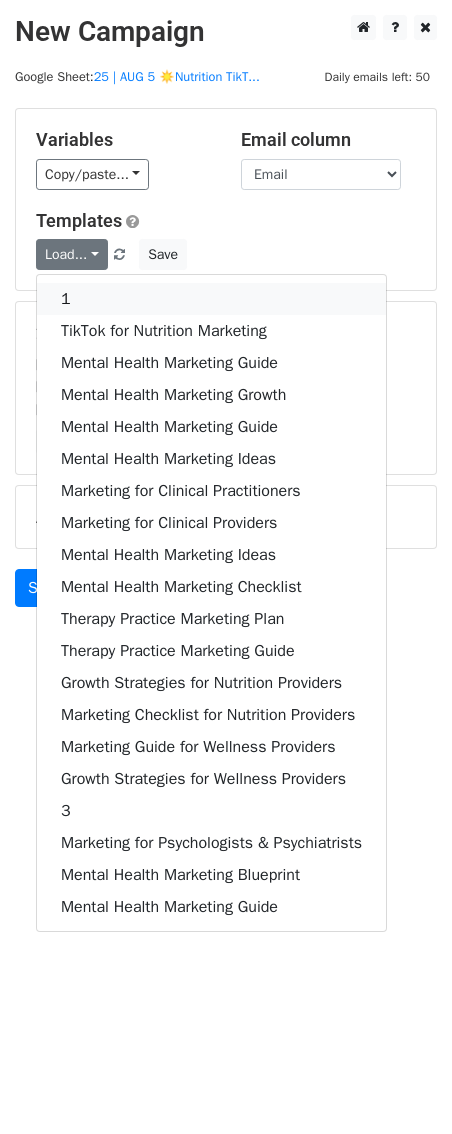 click on "1" at bounding box center (211, 299) 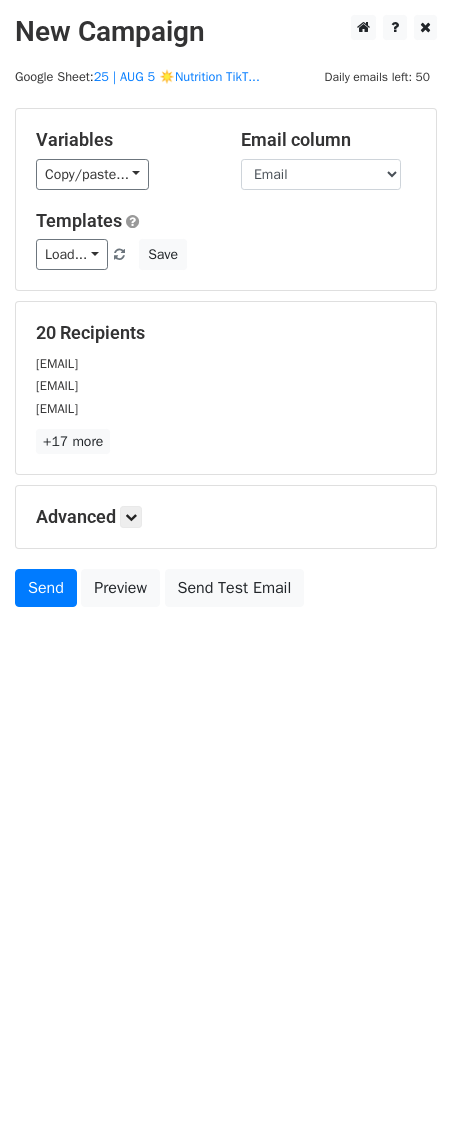 click on "Advanced
Tracking
Track Opens
UTM Codes
Track Clicks
Filters
Only include spreadsheet rows that match the following filters:
Schedule
Send now
Unsubscribe
Add unsubscribe link
Copy unsubscribe link" at bounding box center (226, 517) 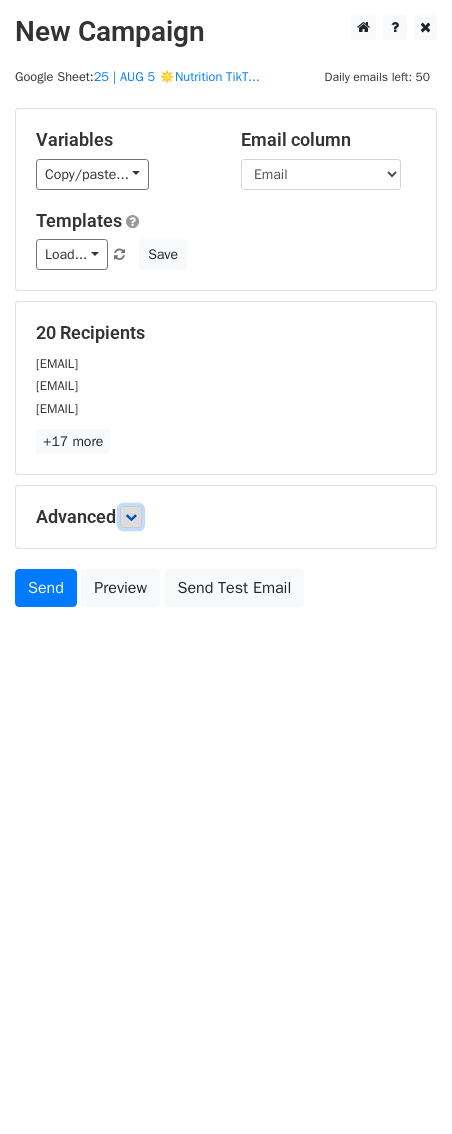 click at bounding box center [131, 517] 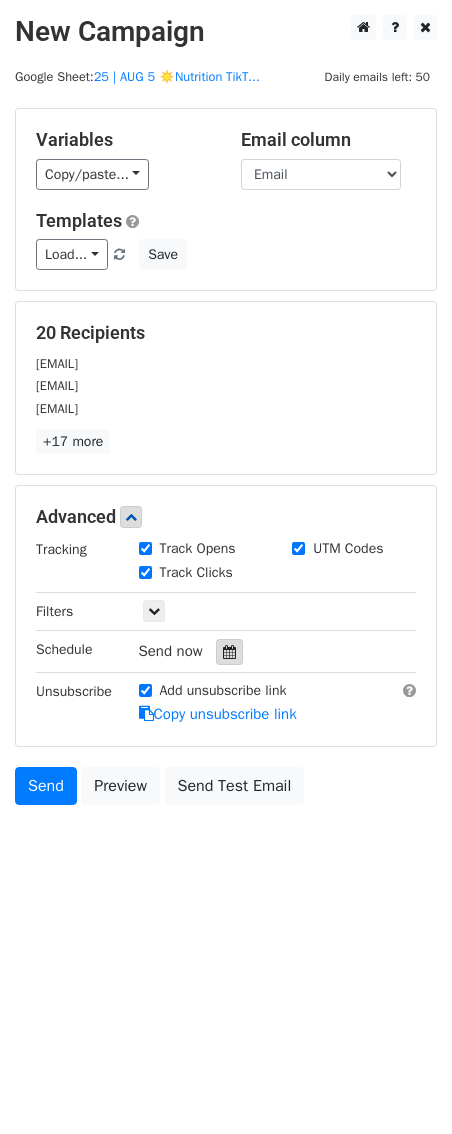 click at bounding box center (229, 652) 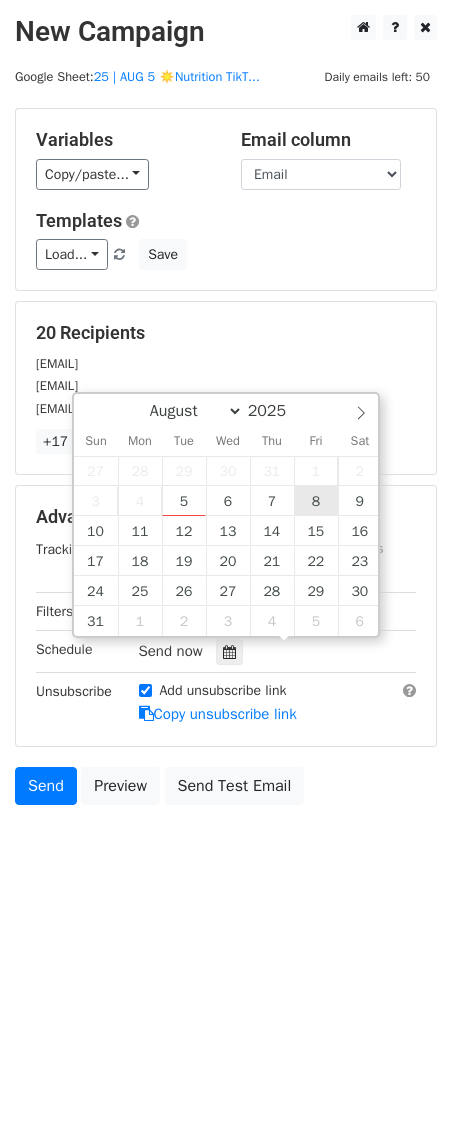 type on "2025-08-08 12:00" 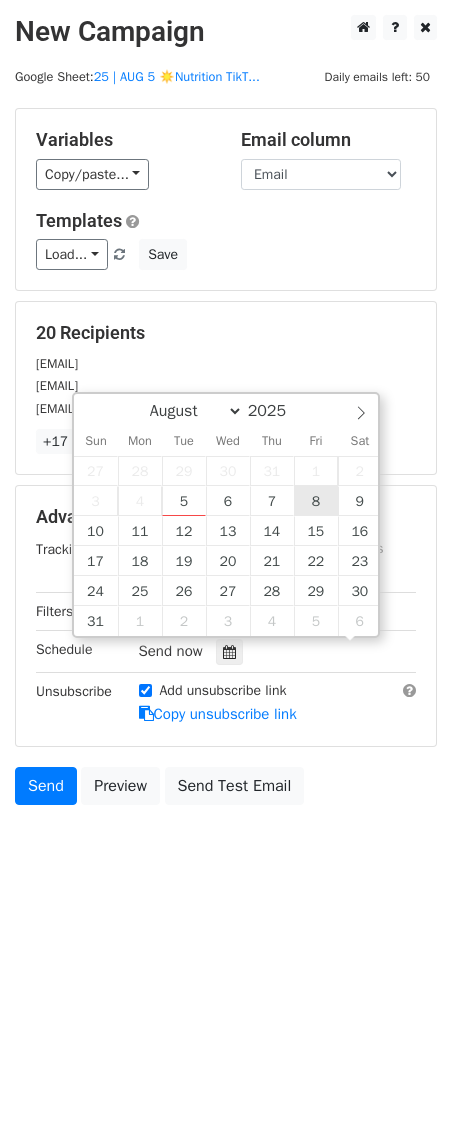 scroll, scrollTop: 1, scrollLeft: 0, axis: vertical 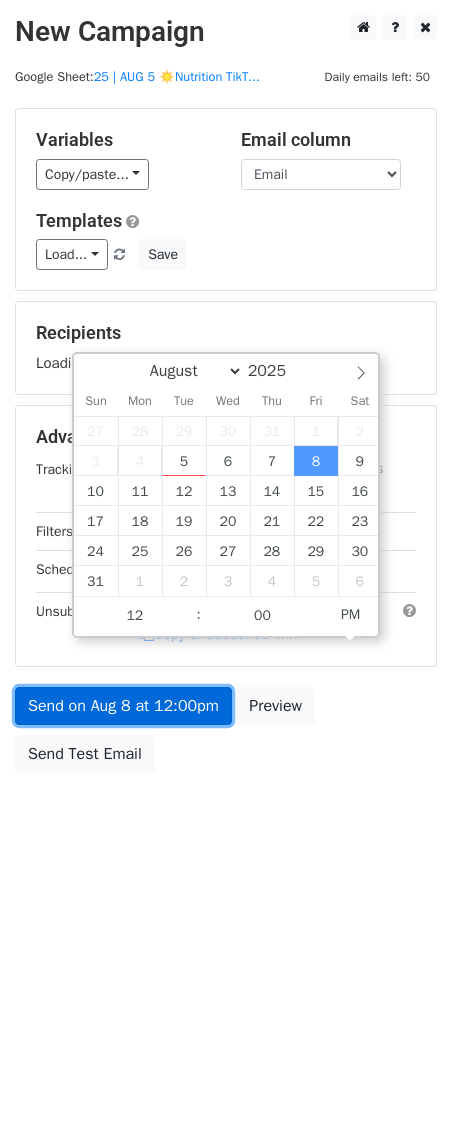 click on "Send on Aug 8 at 12:00pm" at bounding box center (123, 706) 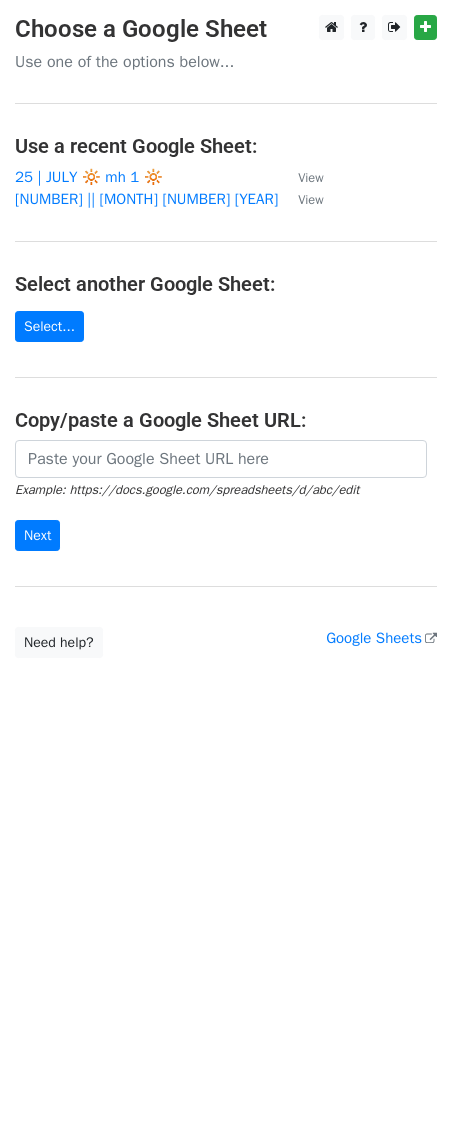 scroll, scrollTop: 0, scrollLeft: 0, axis: both 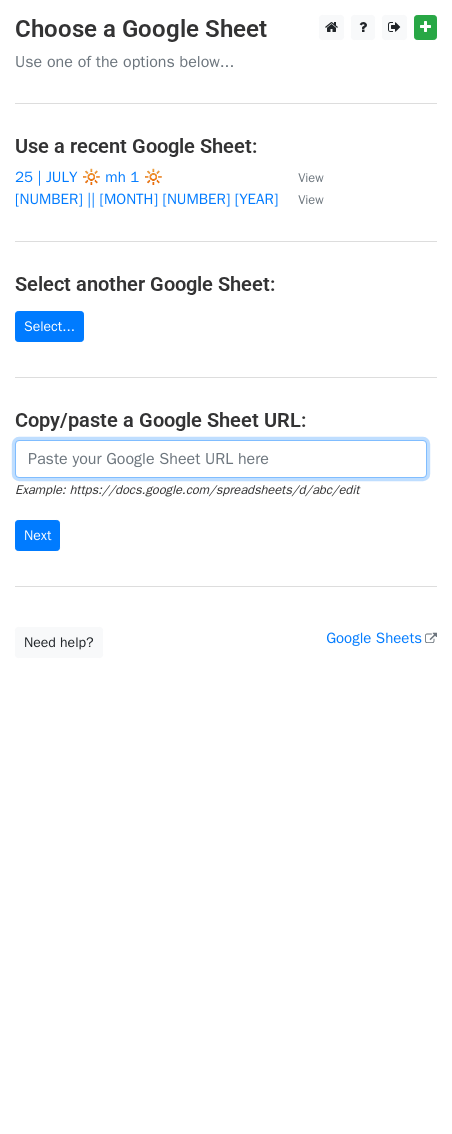 click at bounding box center (221, 459) 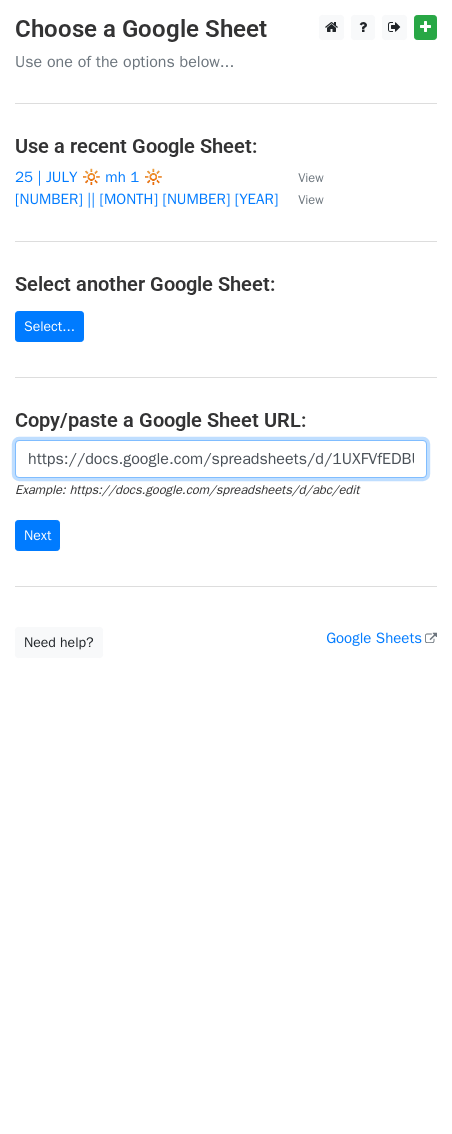 scroll, scrollTop: 0, scrollLeft: 460, axis: horizontal 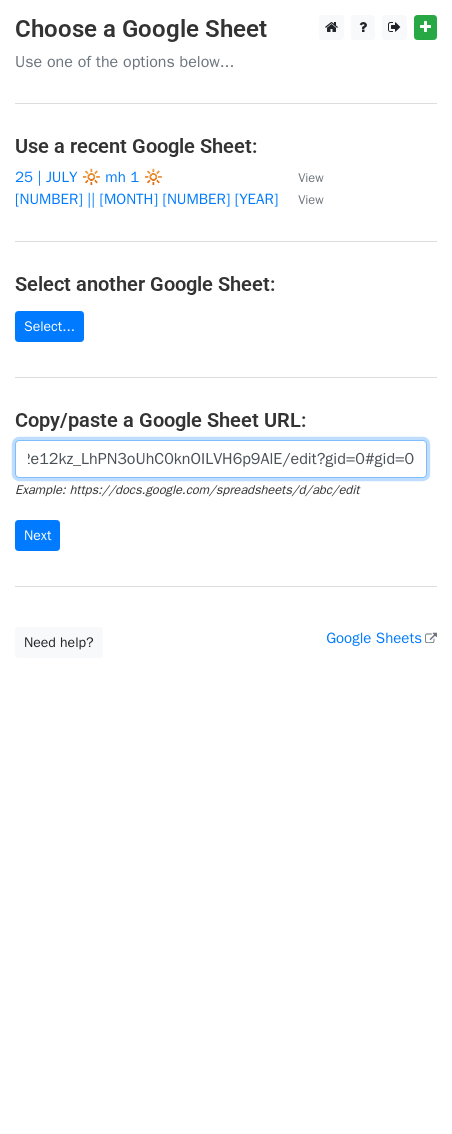 type on "https://docs.google.com/spreadsheets/d/1UXFVfEDBUZC2M2e12kz_LhPN3oUhC0knOILVH6p9AlE/edit?gid=0#gid=0" 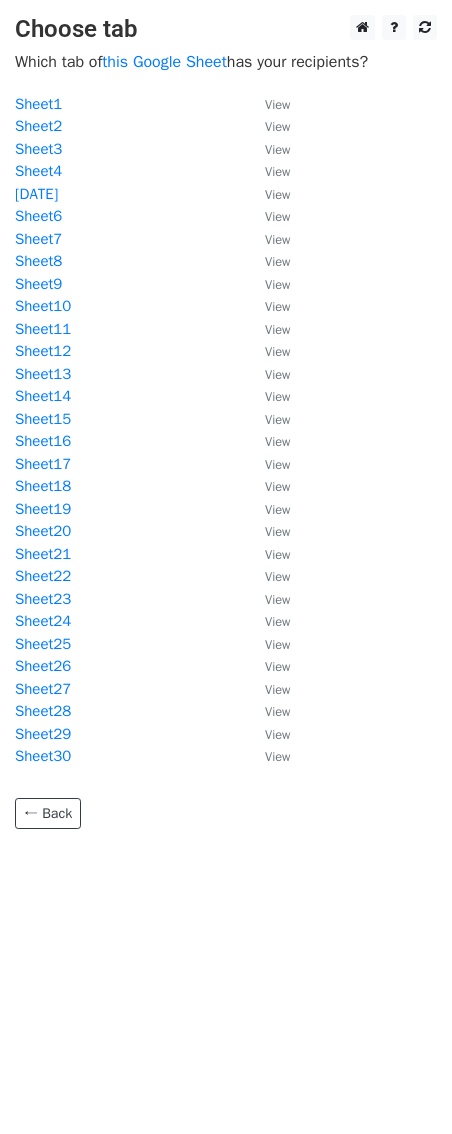scroll, scrollTop: 0, scrollLeft: 0, axis: both 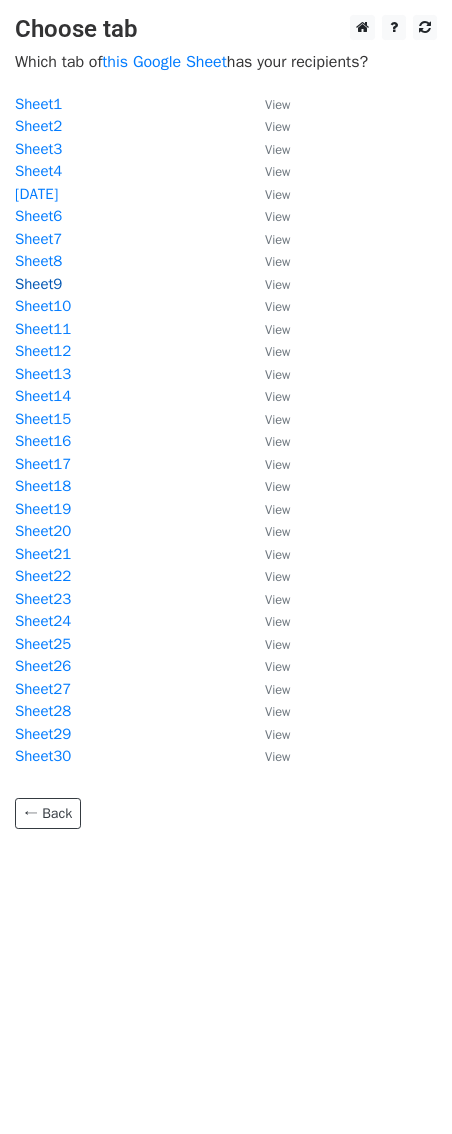 click on "Sheet9" at bounding box center (38, 284) 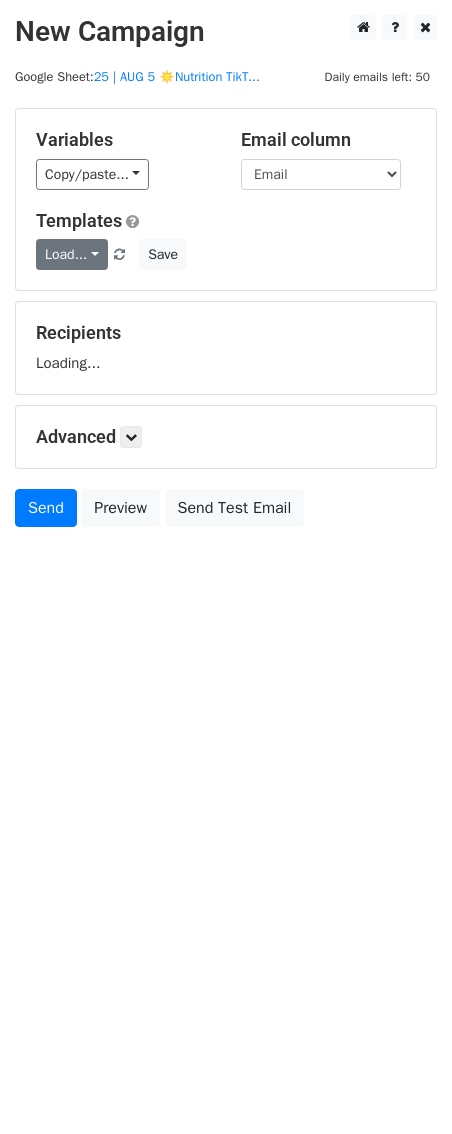 scroll, scrollTop: 0, scrollLeft: 0, axis: both 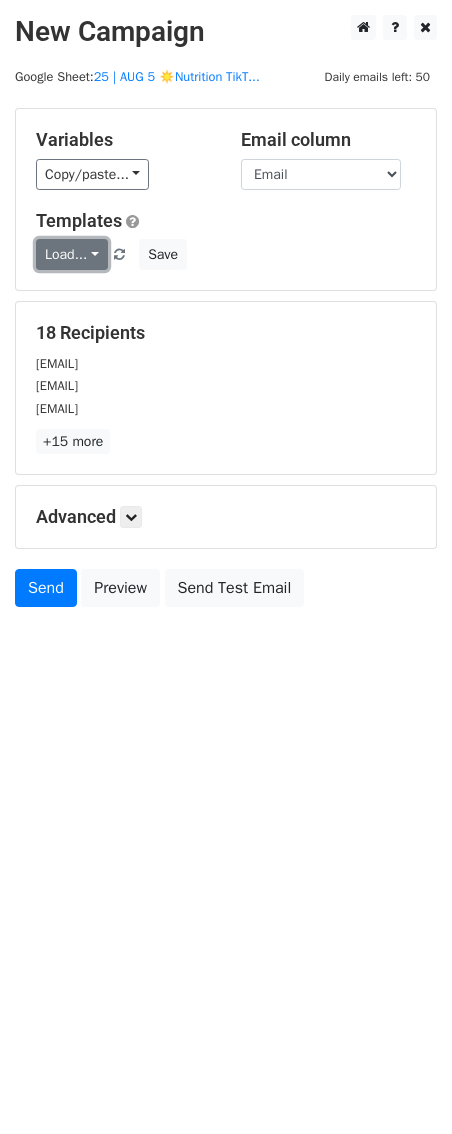 click on "Load..." at bounding box center [72, 254] 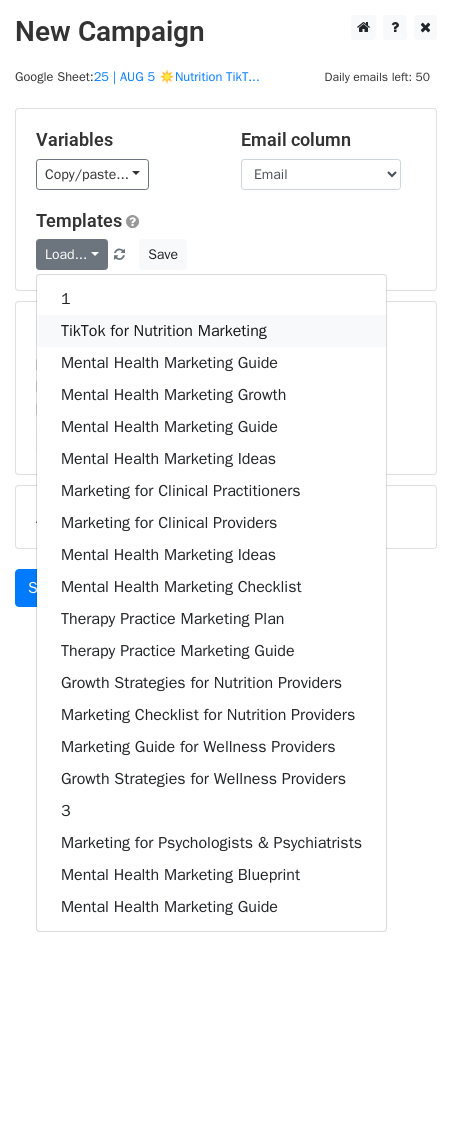 click on "TikTok for Nutrition Marketing" at bounding box center (211, 331) 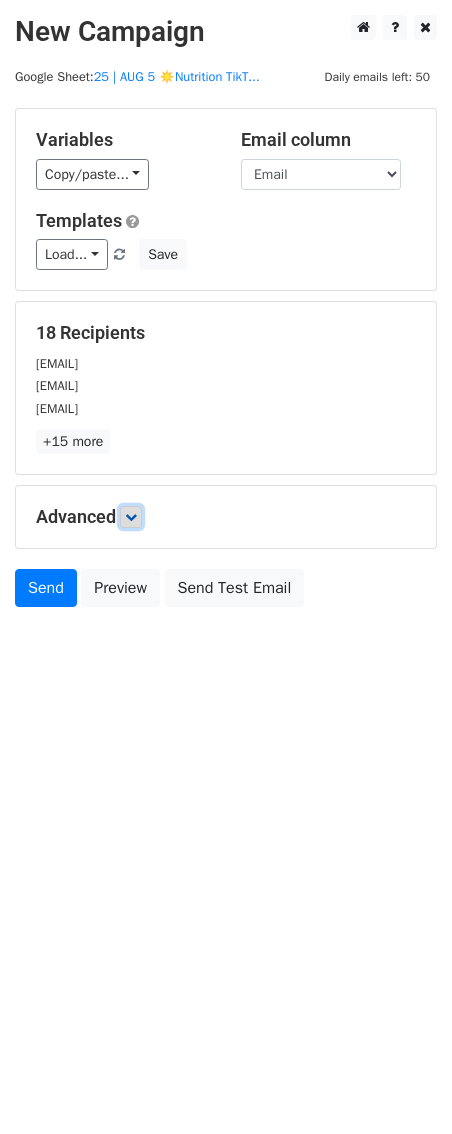 click at bounding box center (131, 517) 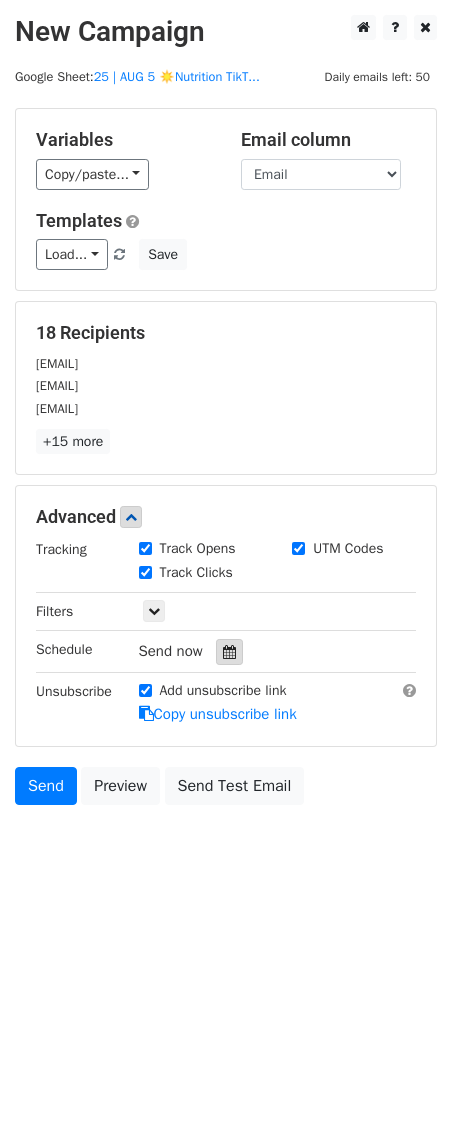 click at bounding box center [229, 652] 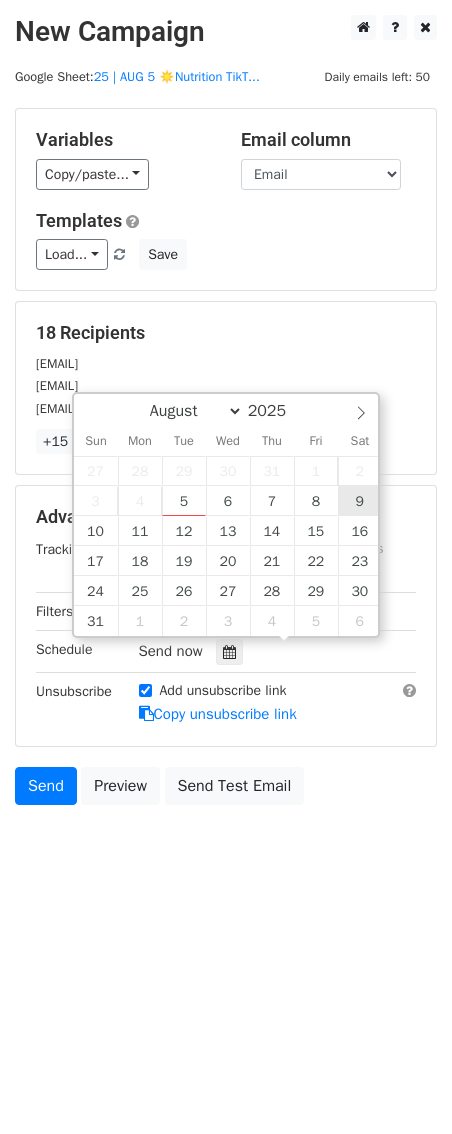 type on "2025-08-09 12:00" 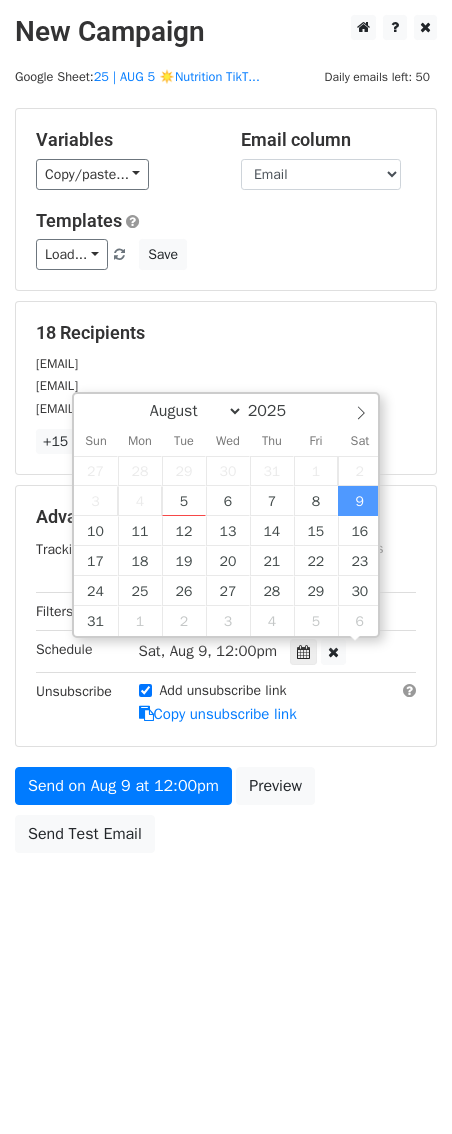 scroll, scrollTop: 1, scrollLeft: 0, axis: vertical 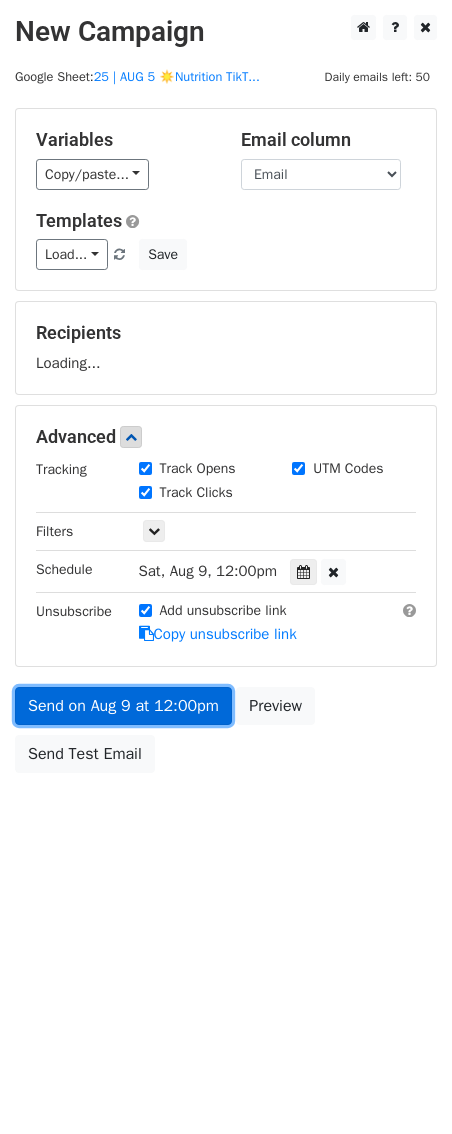 click on "Send on Aug 9 at 12:00pm" at bounding box center (123, 706) 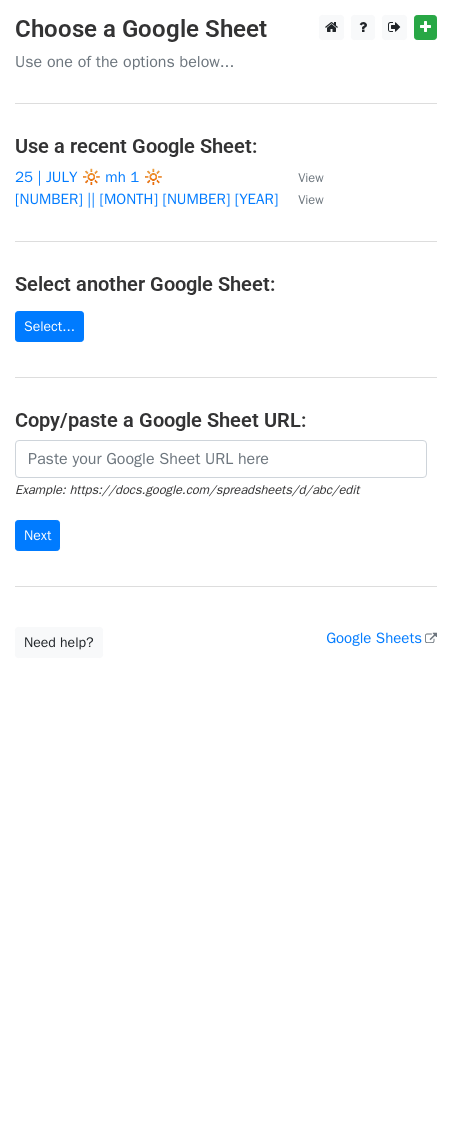 scroll, scrollTop: 0, scrollLeft: 0, axis: both 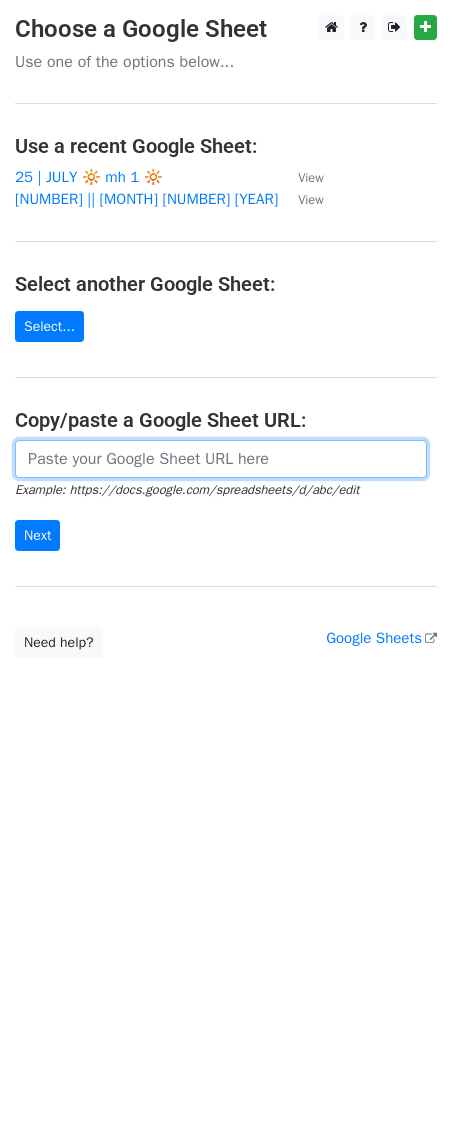click at bounding box center (221, 459) 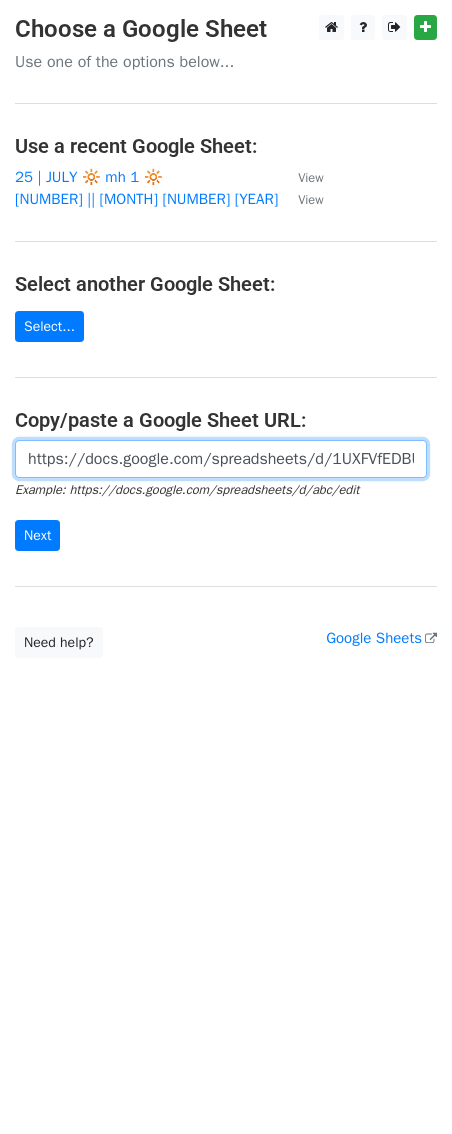 scroll, scrollTop: 0, scrollLeft: 460, axis: horizontal 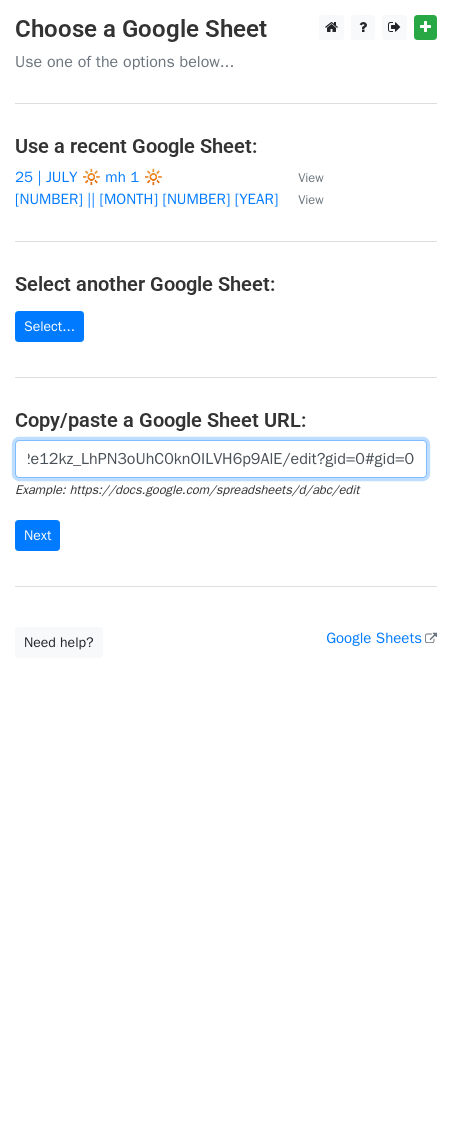 type on "https://docs.google.com/spreadsheets/d/1UXFVfEDBUZC2M2e12kz_LhPN3oUhC0knOILVH6p9AlE/edit?gid=0#gid=0" 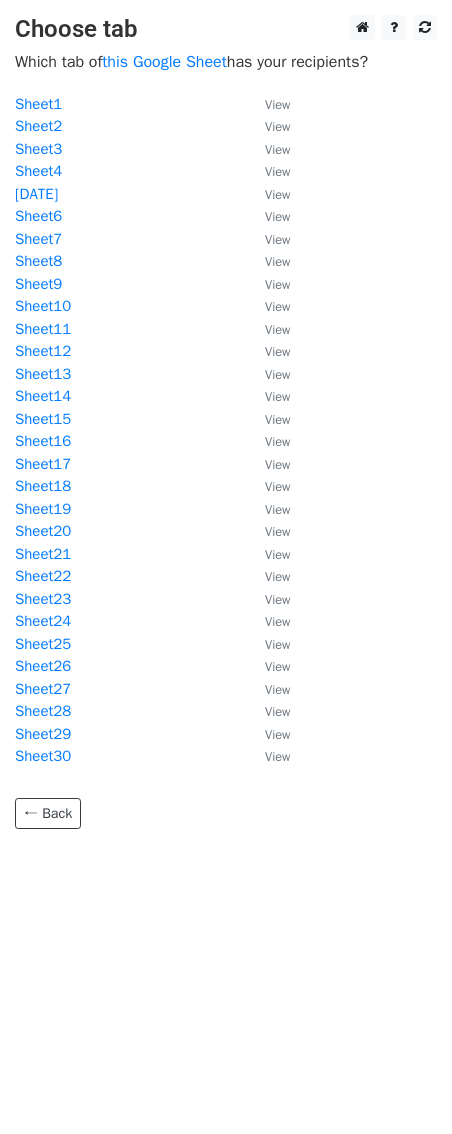 scroll, scrollTop: 0, scrollLeft: 0, axis: both 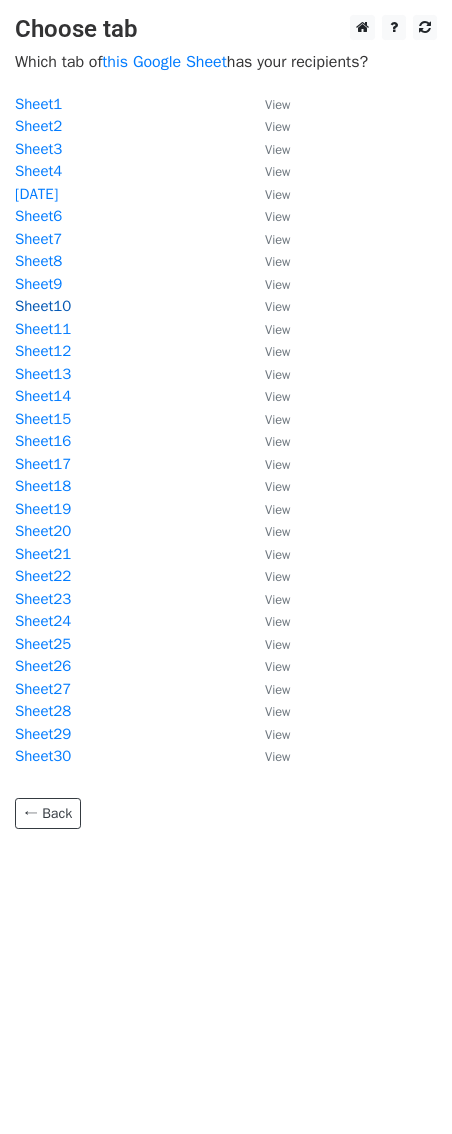 click on "Sheet10" at bounding box center (43, 306) 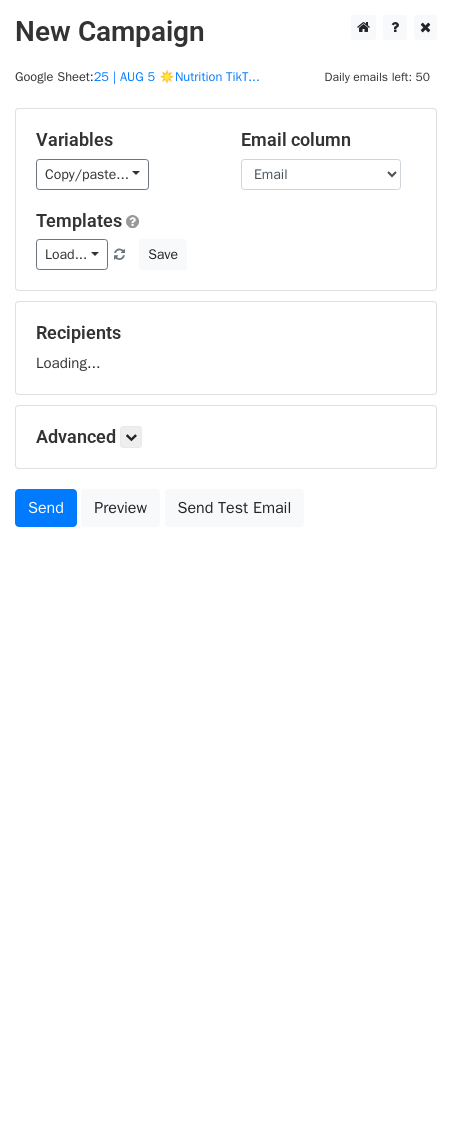 scroll, scrollTop: 0, scrollLeft: 0, axis: both 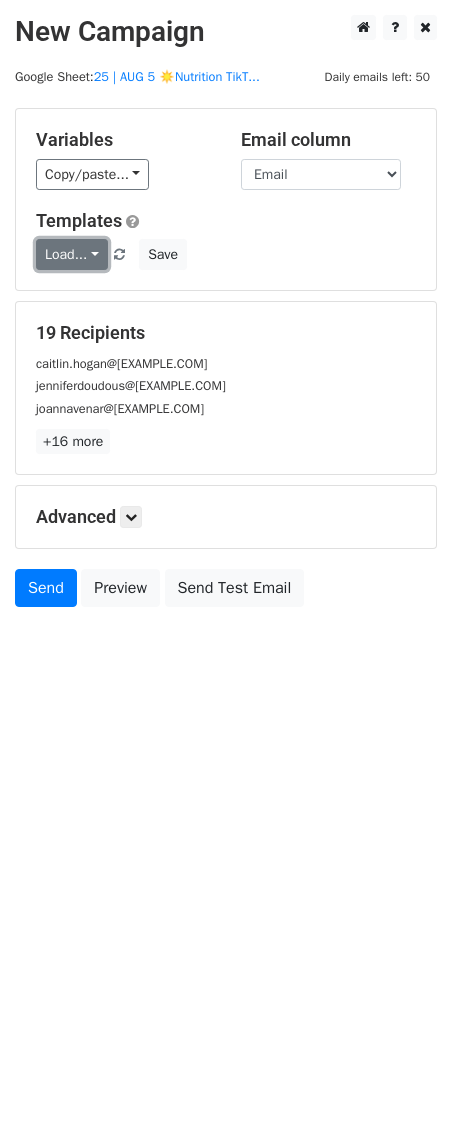 click on "Load..." at bounding box center (72, 254) 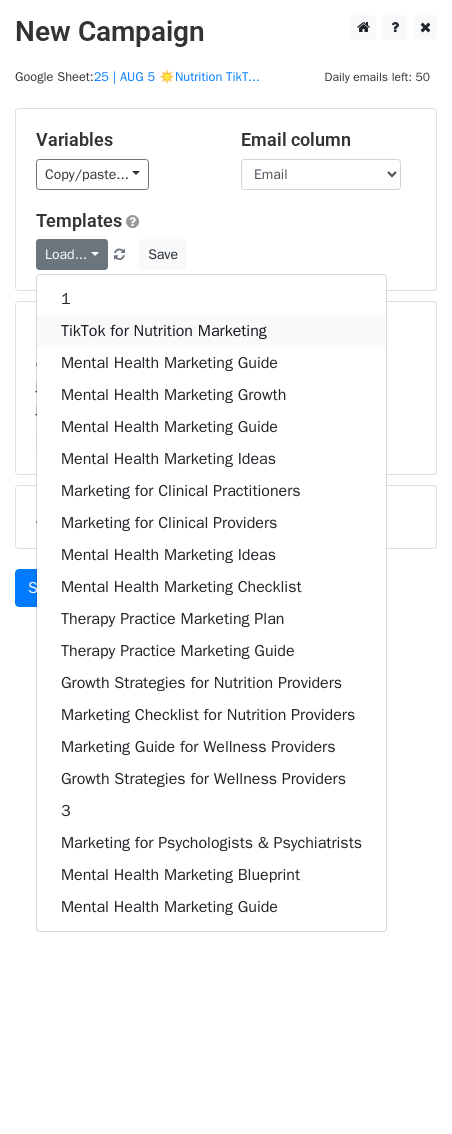 click on "TikTok for Nutrition Marketing" at bounding box center (211, 331) 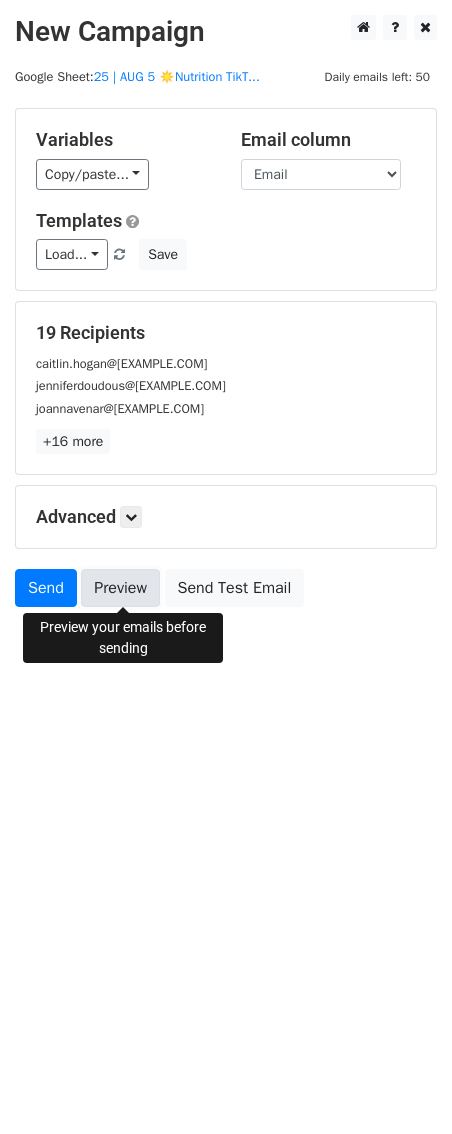 click on "Preview" at bounding box center [120, 588] 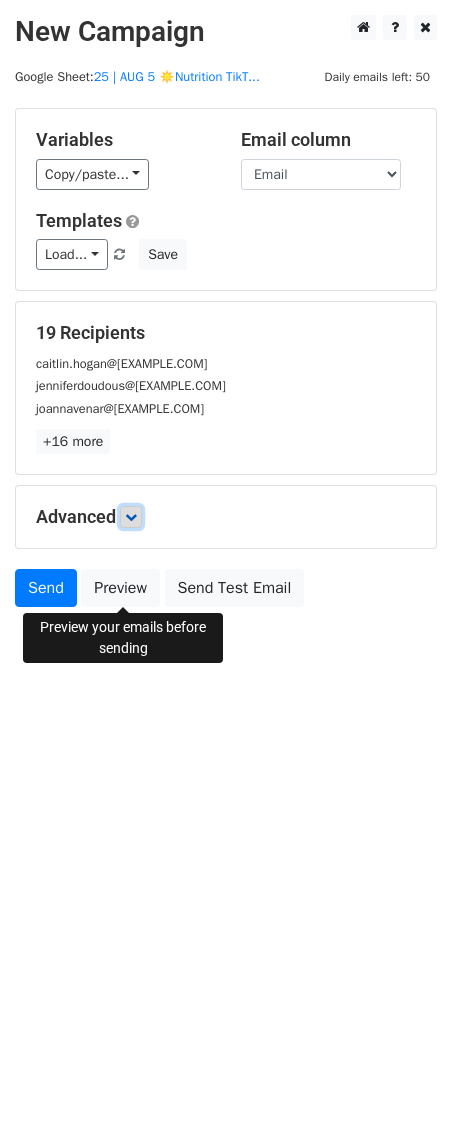 click at bounding box center [131, 517] 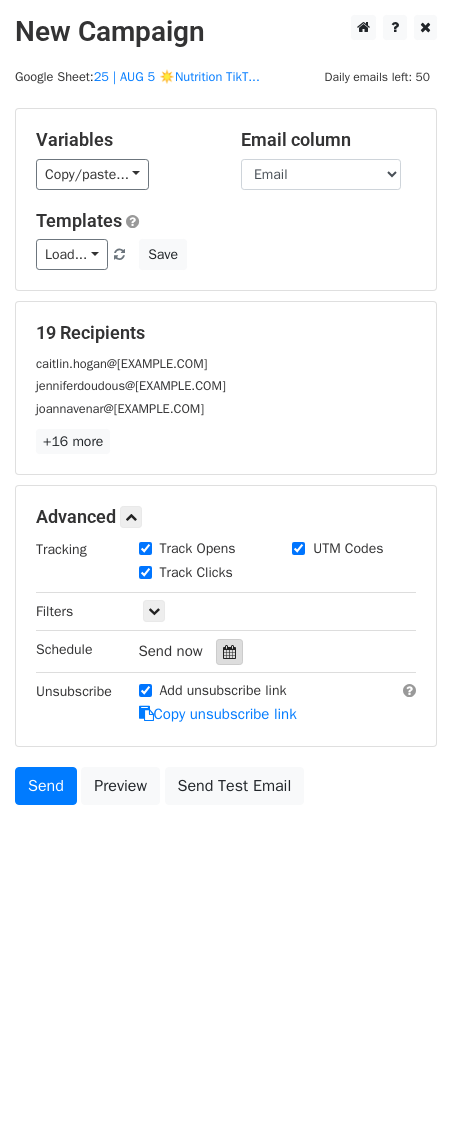 click at bounding box center [229, 652] 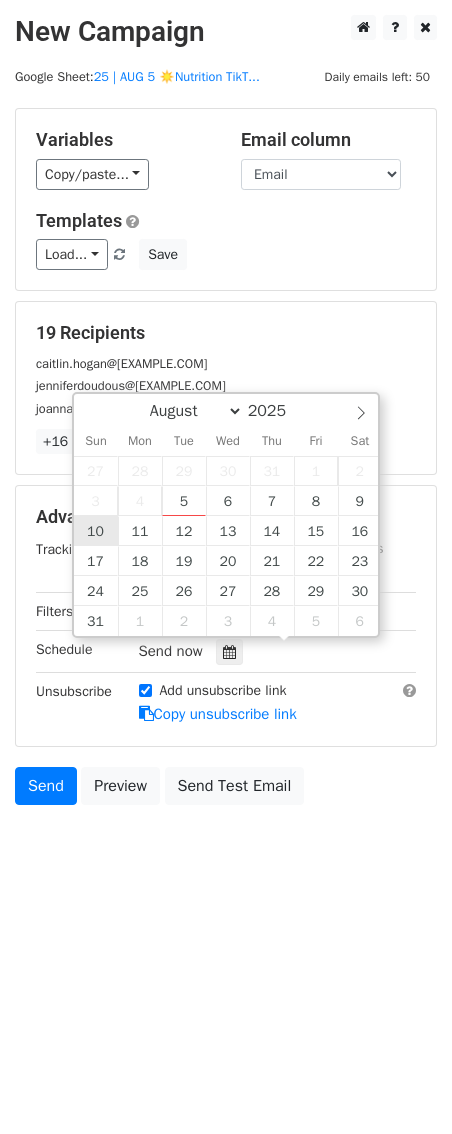 type on "2025-08-10 12:00" 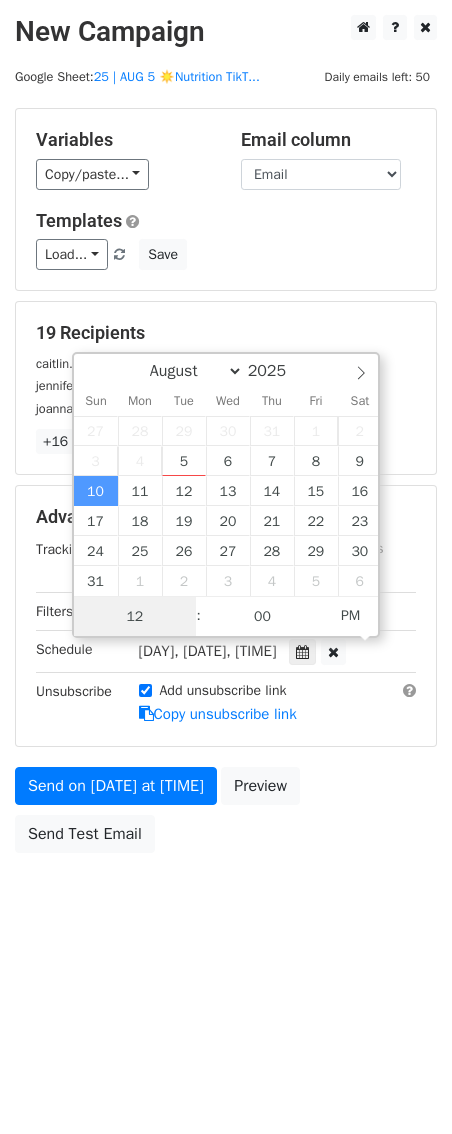 scroll, scrollTop: 1, scrollLeft: 0, axis: vertical 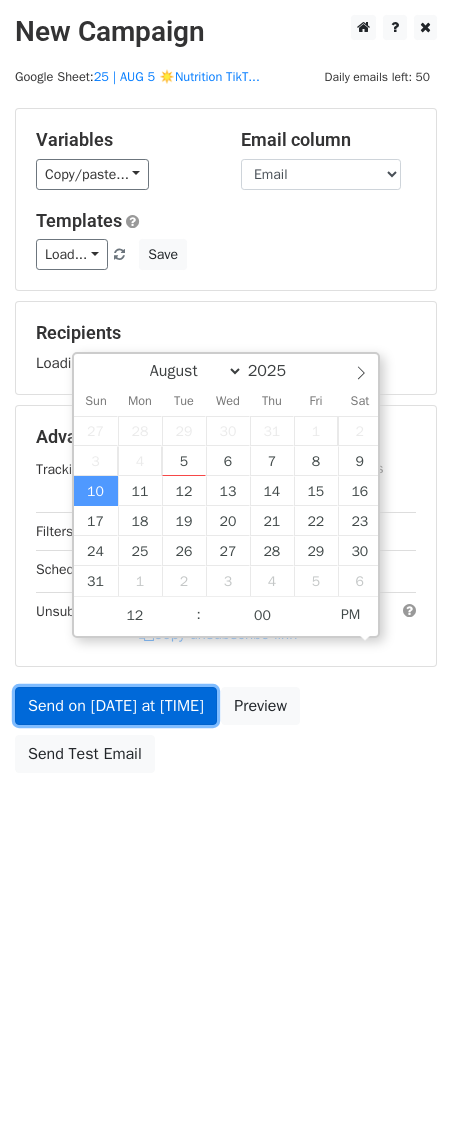 click on "Send on Aug 10 at 12:00pm" at bounding box center [116, 706] 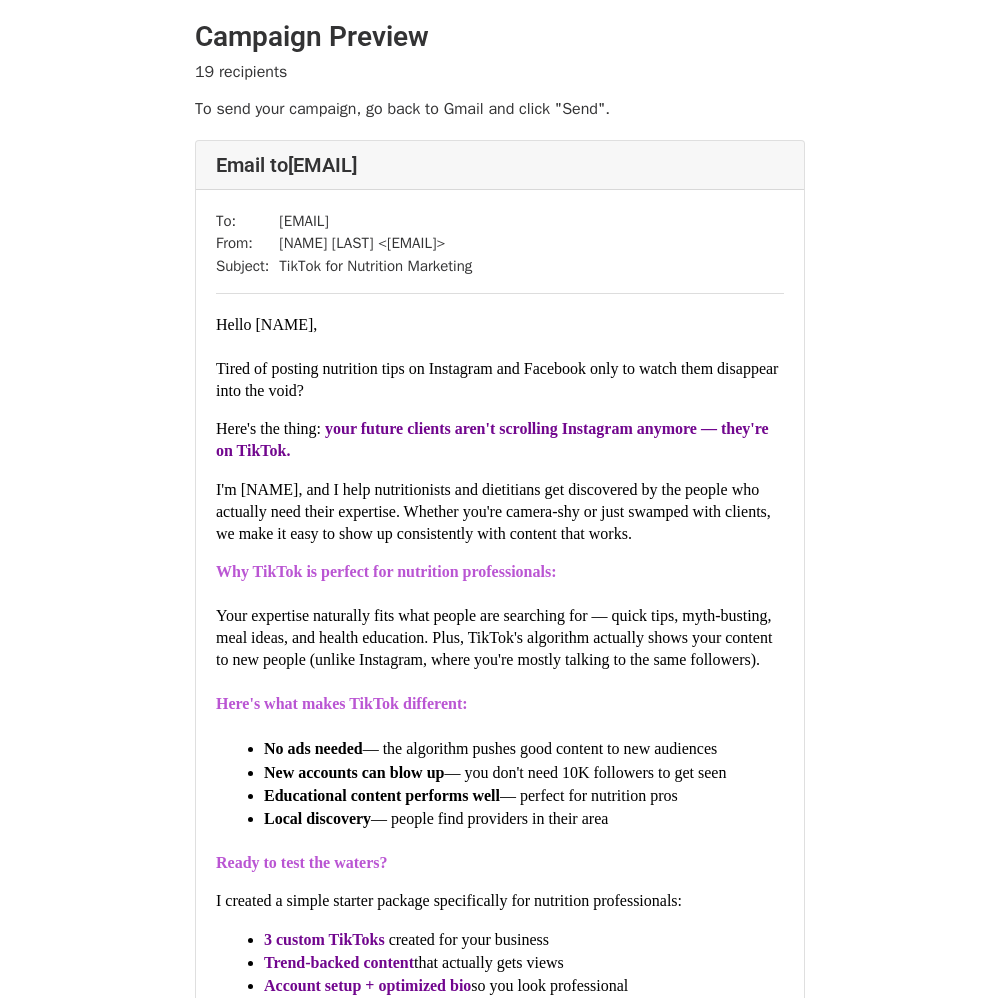 scroll, scrollTop: 0, scrollLeft: 0, axis: both 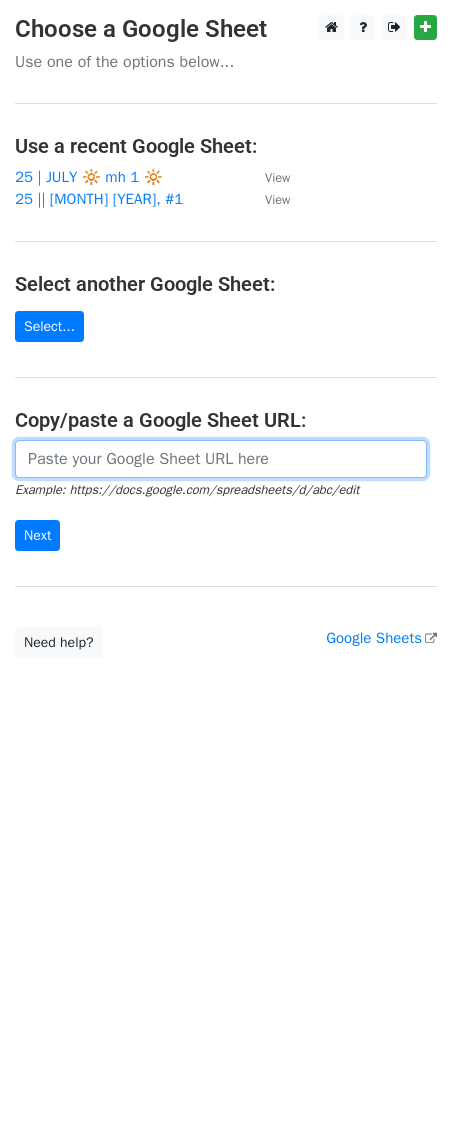 click at bounding box center [221, 459] 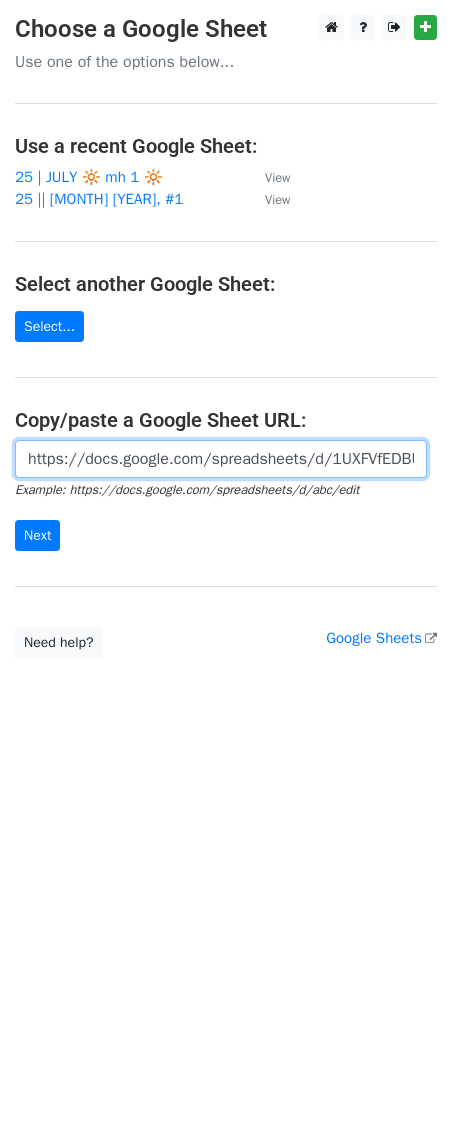 scroll, scrollTop: 0, scrollLeft: 460, axis: horizontal 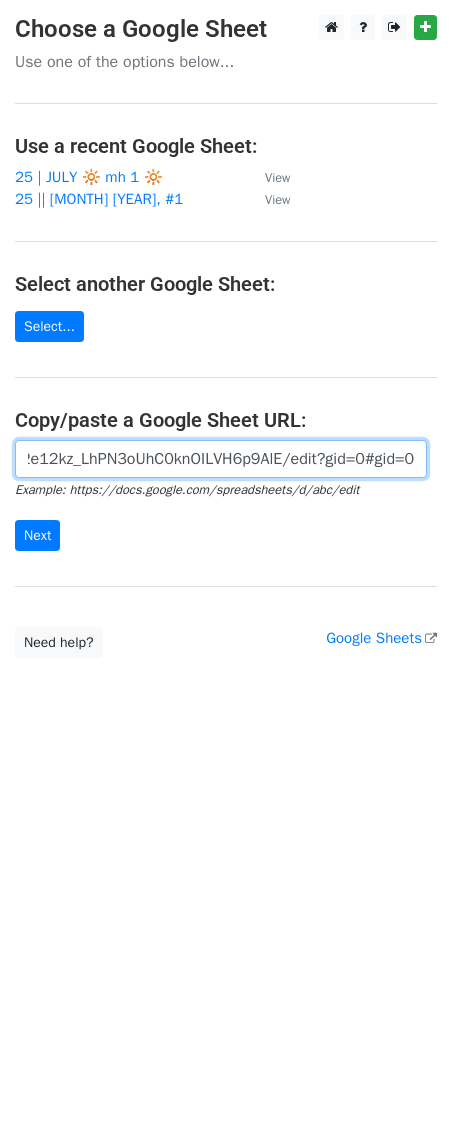 type on "https://docs.google.com/spreadsheets/d/1UXFVfEDBUZC2M2e12kz_LhPN3oUhC0knOILVH6p9AlE/edit?gid=0#gid=0" 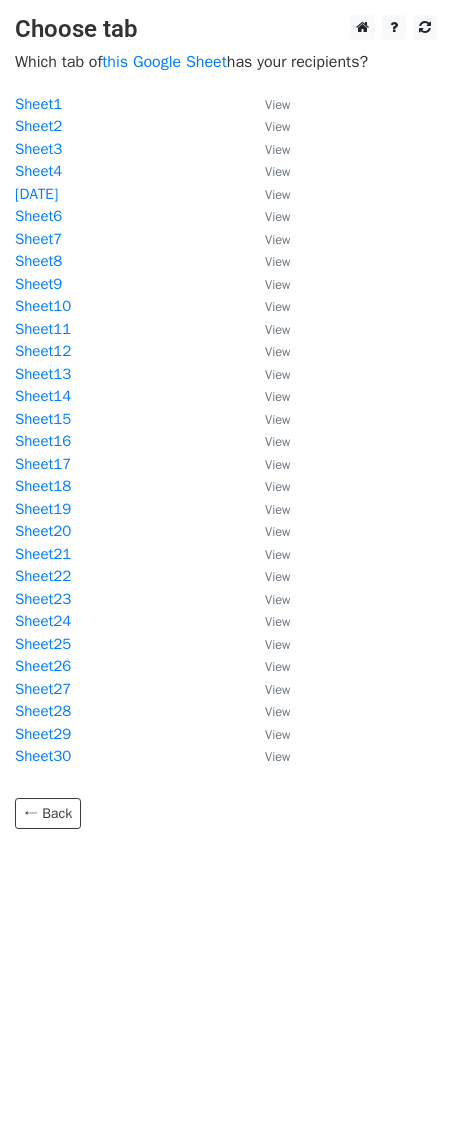 scroll, scrollTop: 0, scrollLeft: 0, axis: both 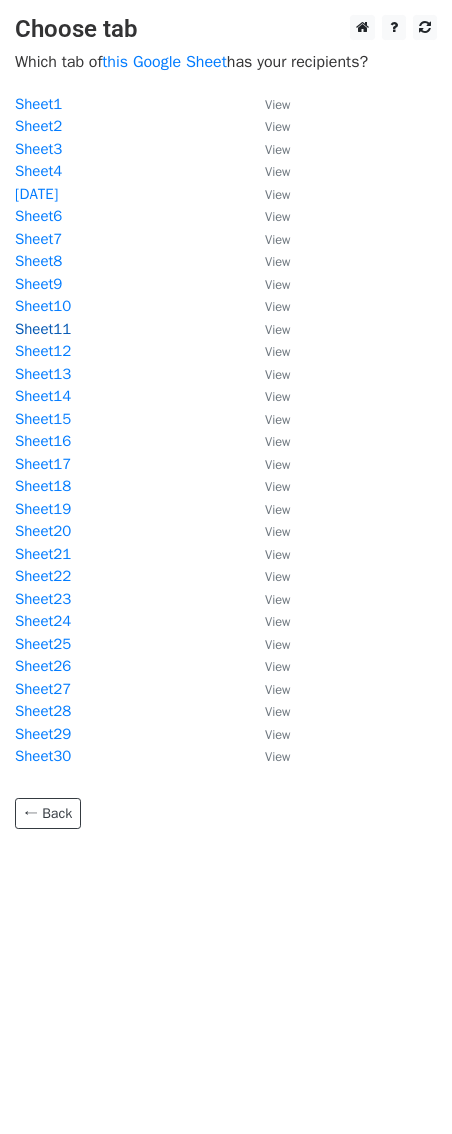 click on "Sheet11" at bounding box center (43, 329) 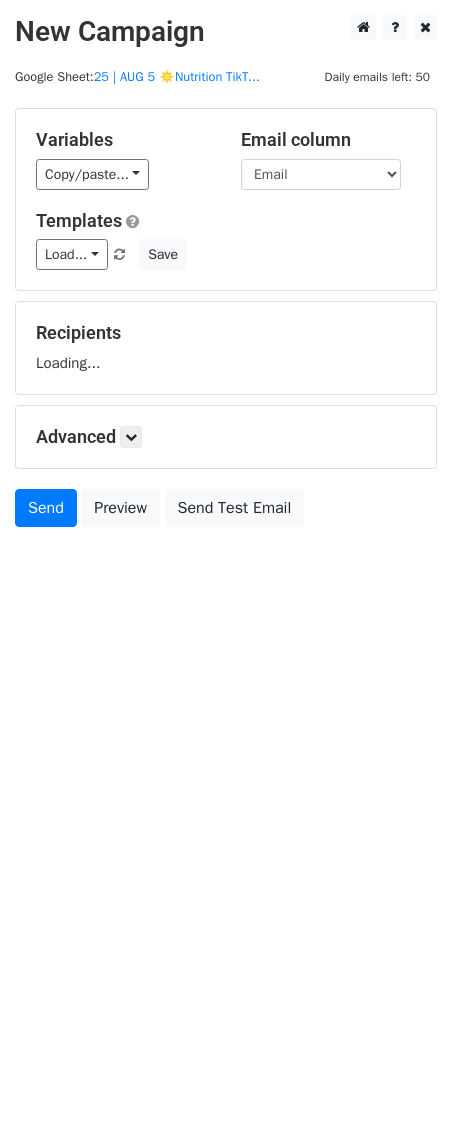 scroll, scrollTop: 0, scrollLeft: 0, axis: both 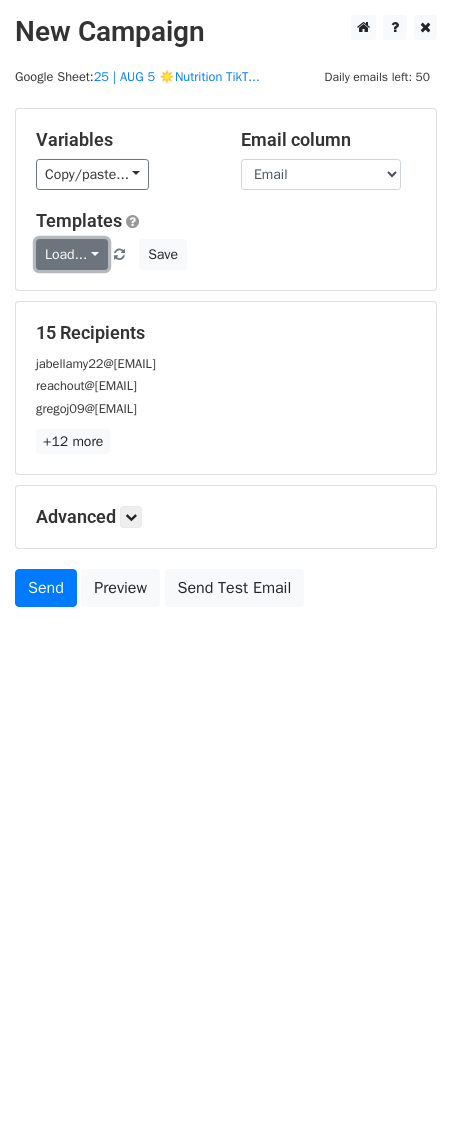 click on "Load..." at bounding box center (72, 254) 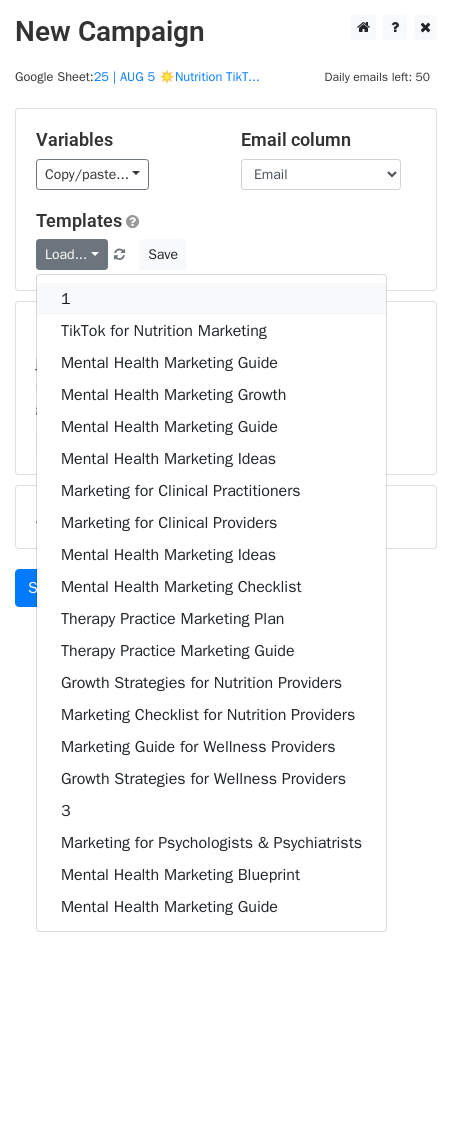 click on "1" at bounding box center [211, 299] 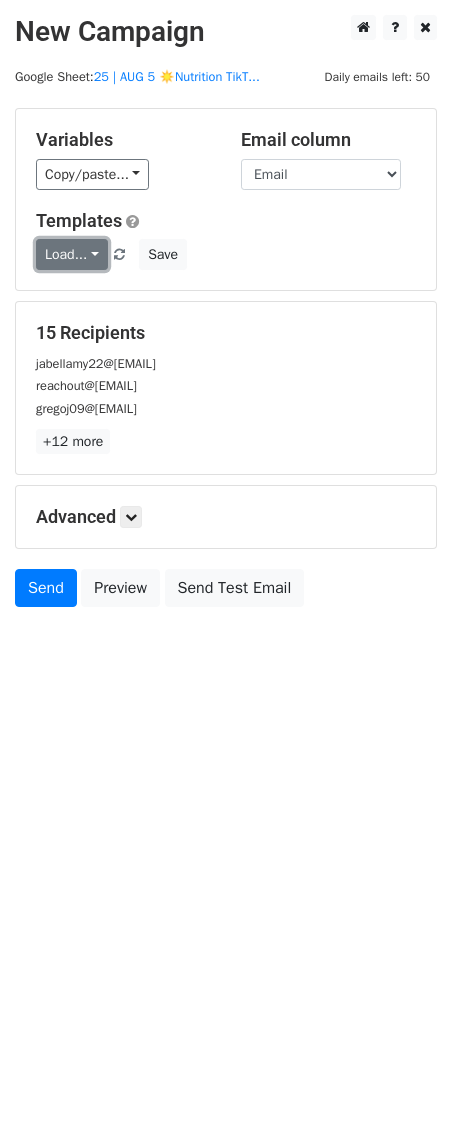 click on "Load..." at bounding box center [72, 254] 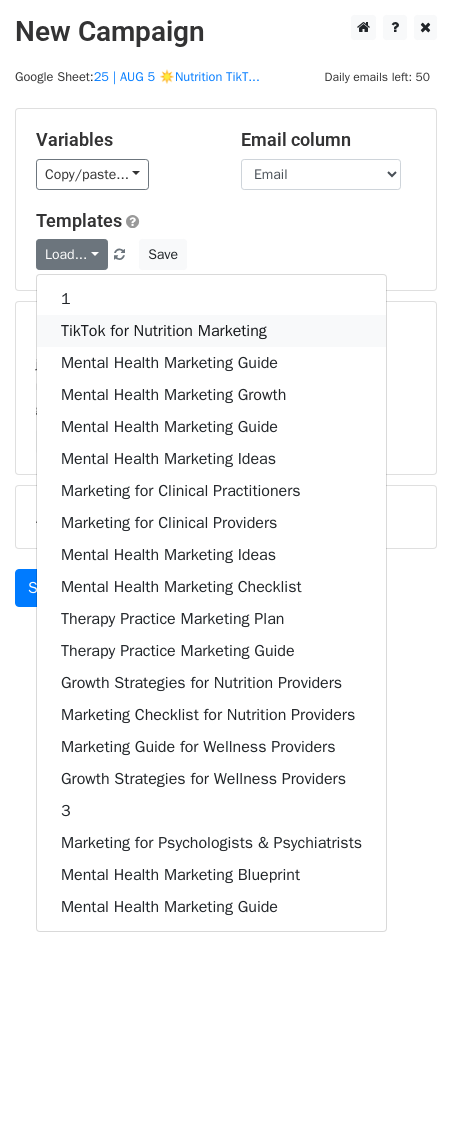 click on "TikTok for Nutrition Marketing" at bounding box center (211, 331) 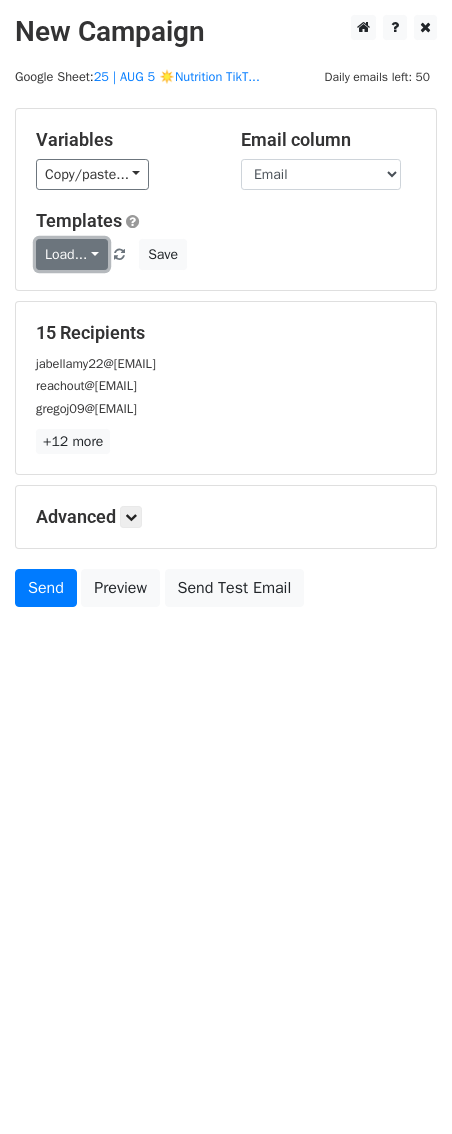 click on "Load..." at bounding box center [72, 254] 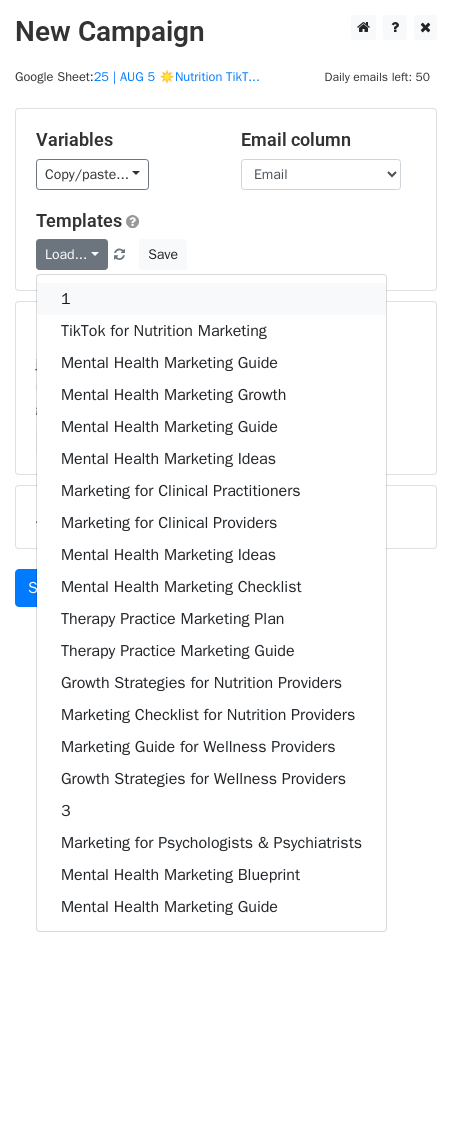 click on "1" at bounding box center [211, 299] 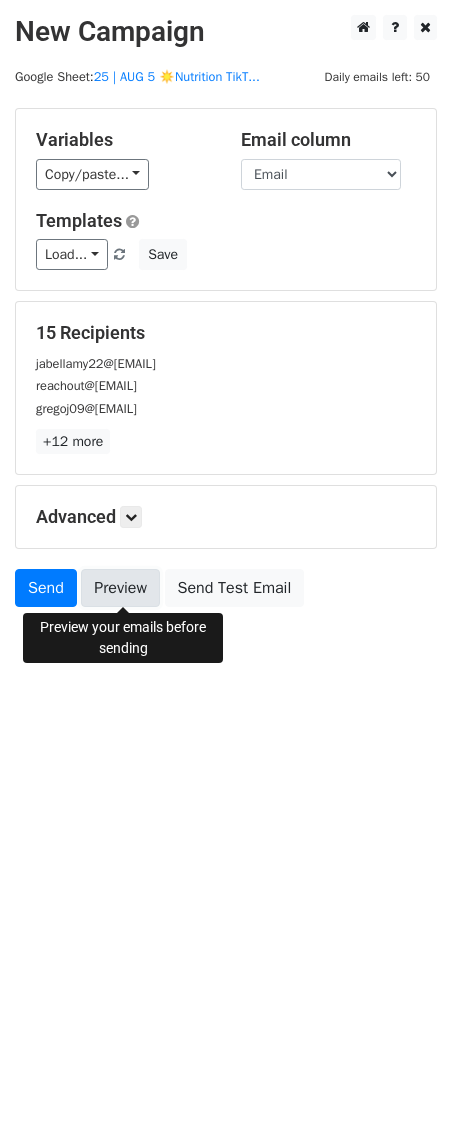 click on "Preview" at bounding box center [120, 588] 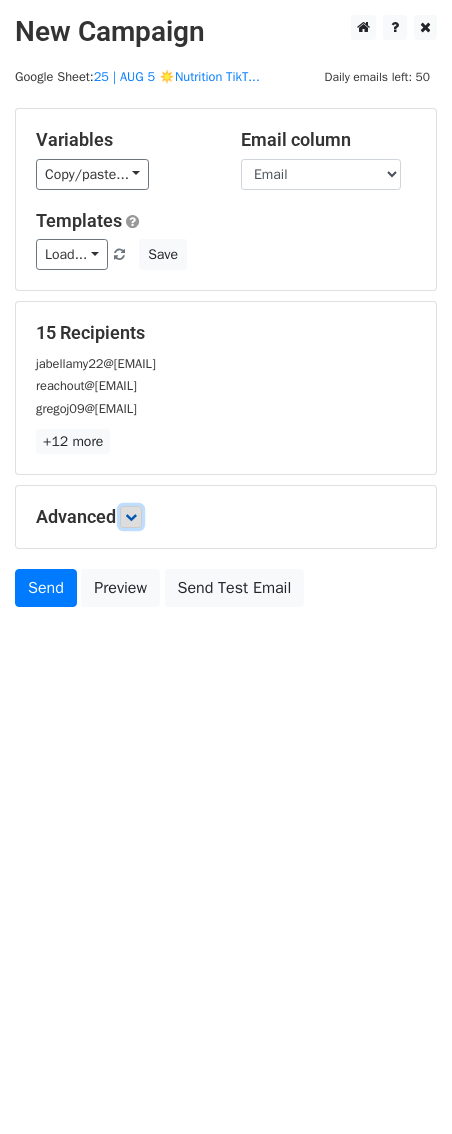 click at bounding box center [131, 517] 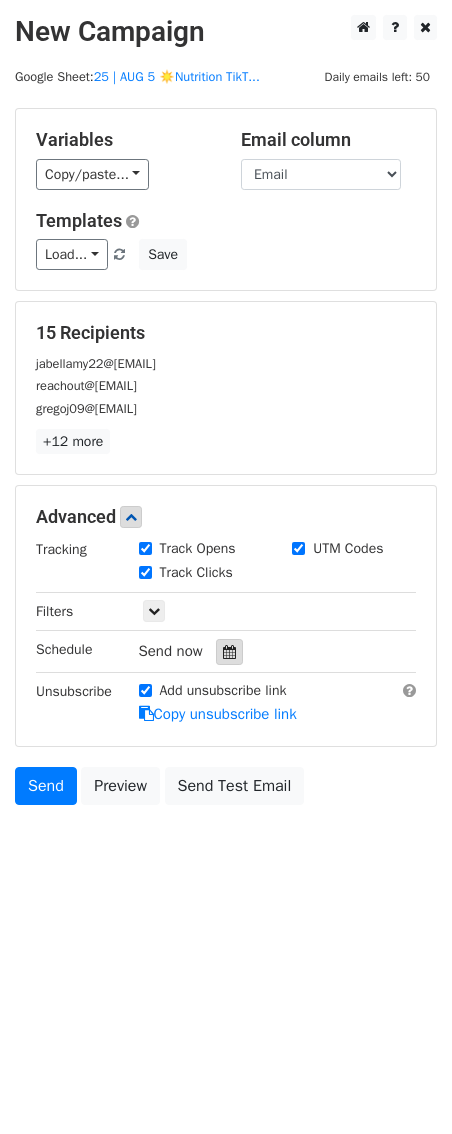 click at bounding box center (229, 652) 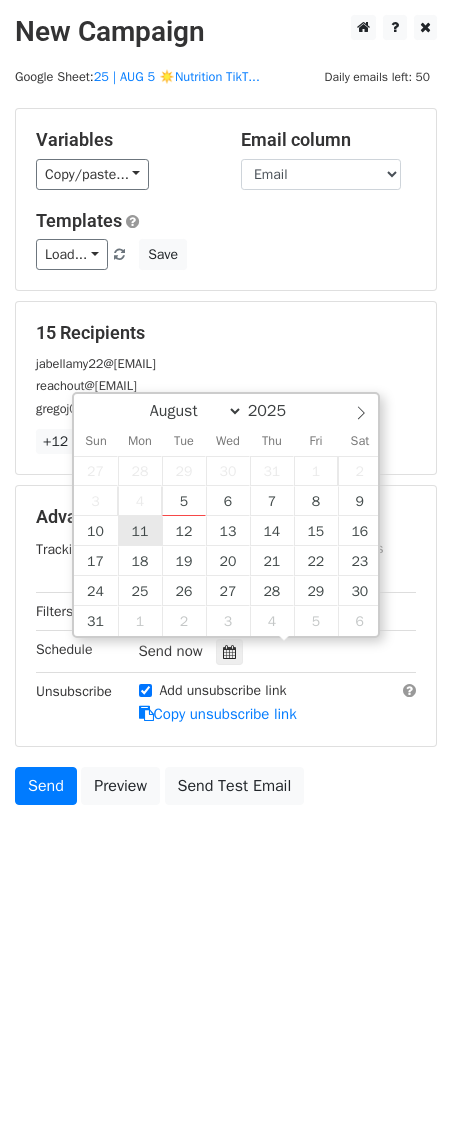 type on "2025-08-11 12:00" 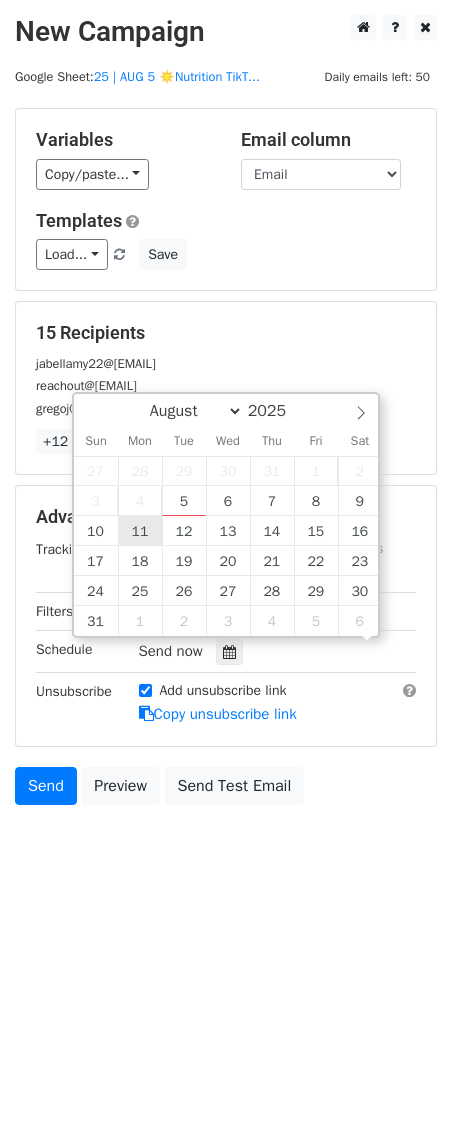 scroll, scrollTop: 1, scrollLeft: 0, axis: vertical 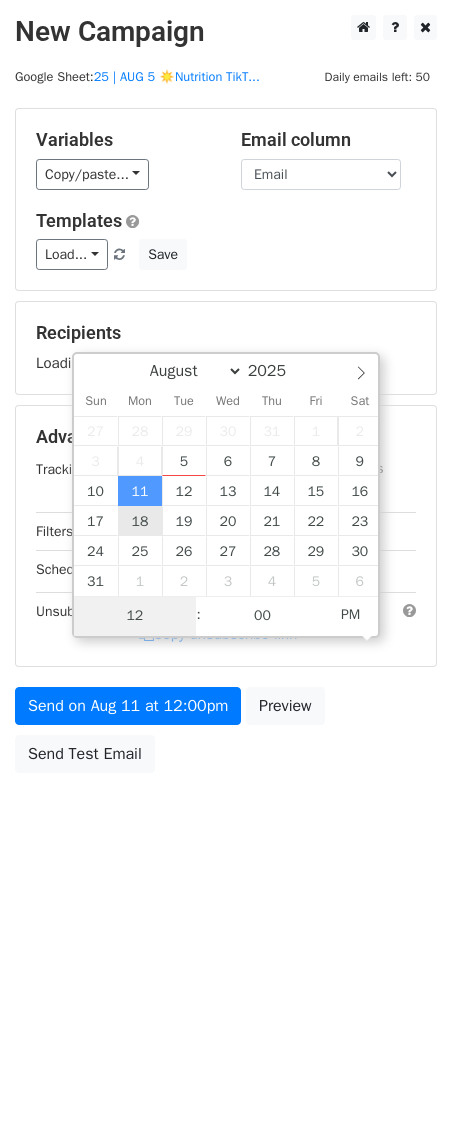 drag, startPoint x: 122, startPoint y: 523, endPoint x: 134, endPoint y: 523, distance: 12 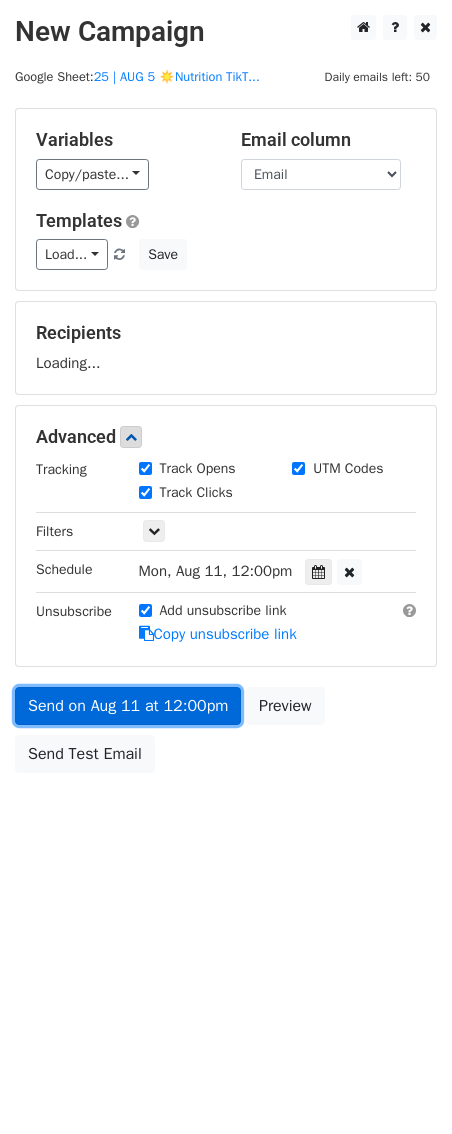 click on "Send on Aug 11 at 12:00pm" at bounding box center (128, 706) 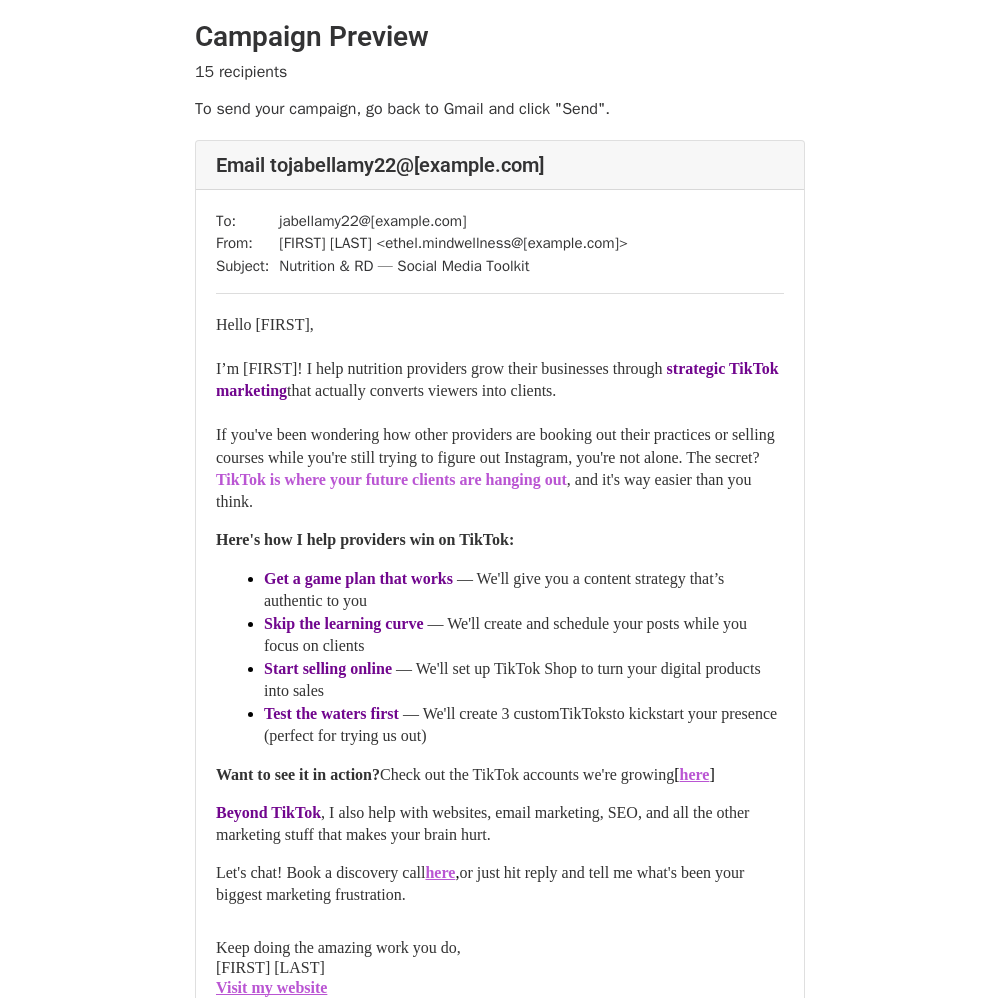 scroll, scrollTop: 0, scrollLeft: 0, axis: both 